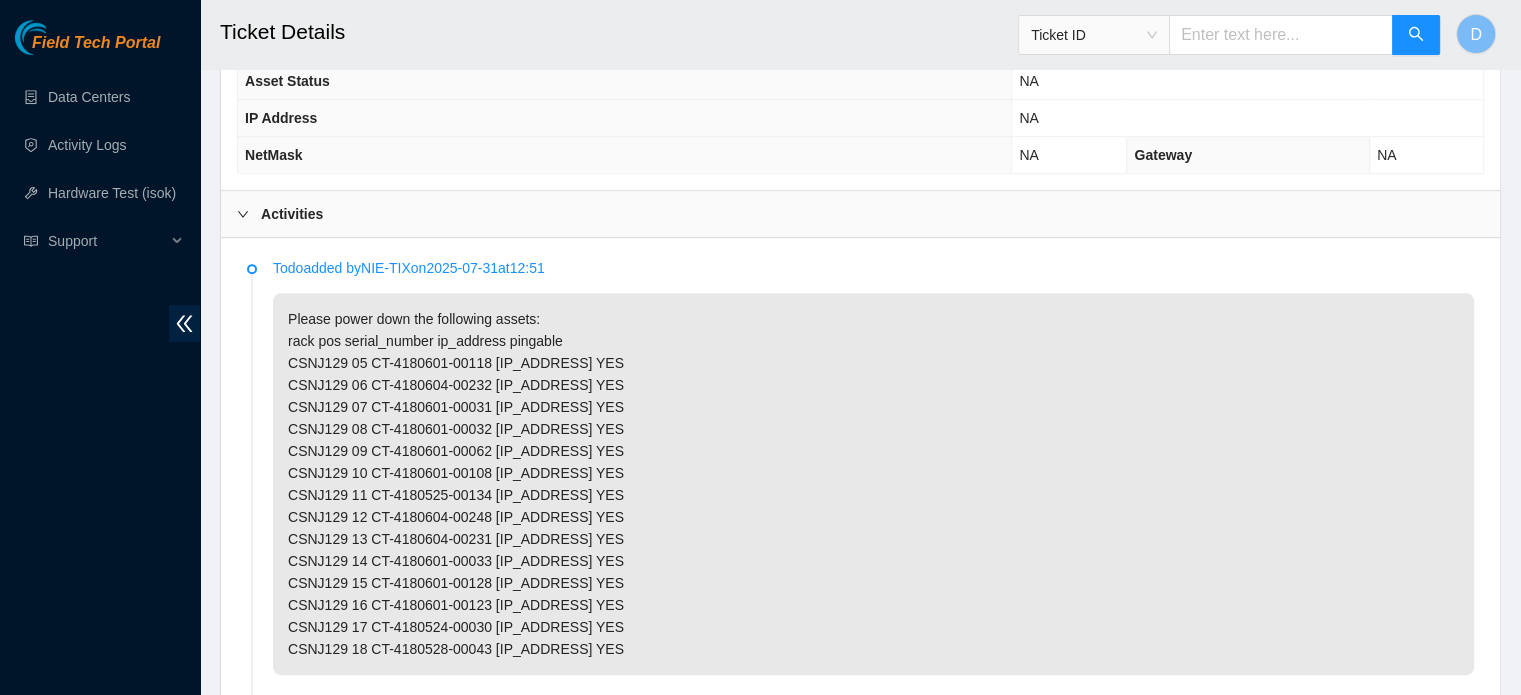 scroll, scrollTop: 934, scrollLeft: 0, axis: vertical 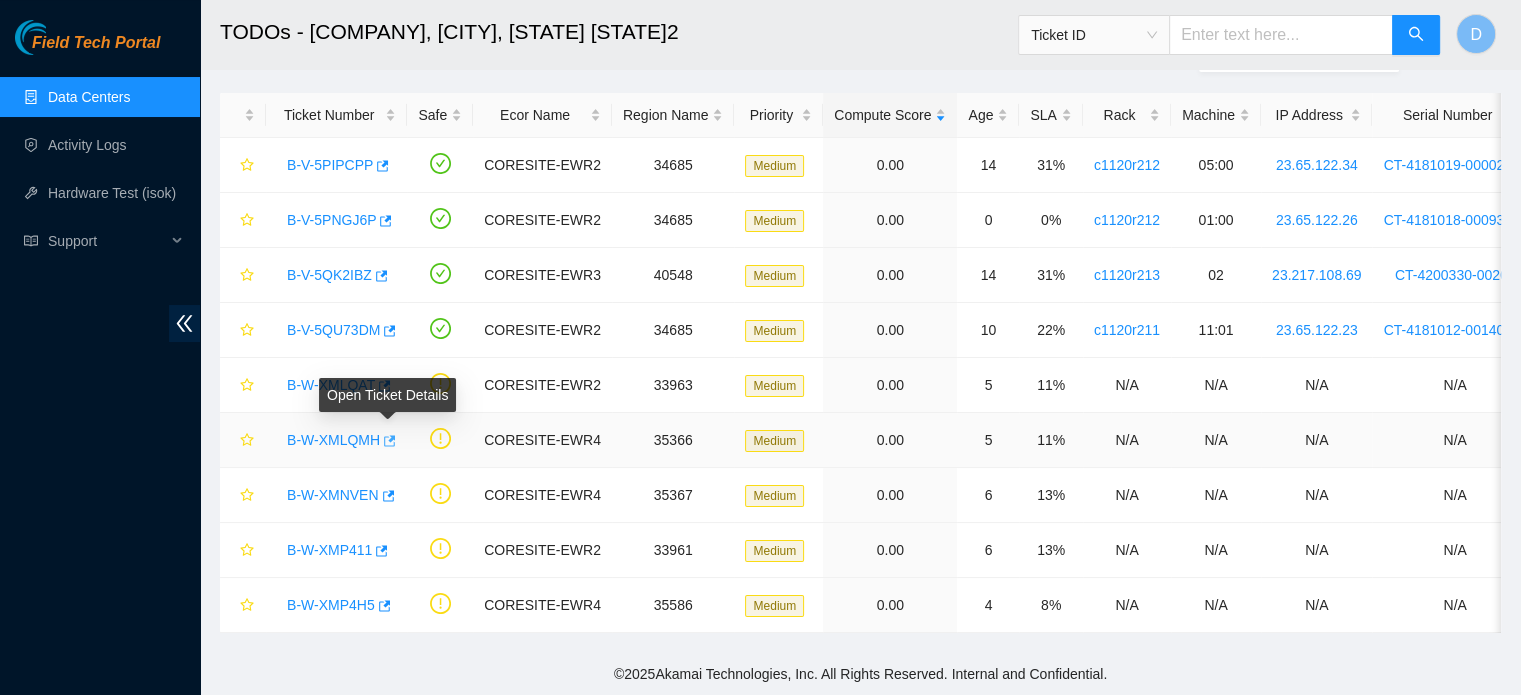 click 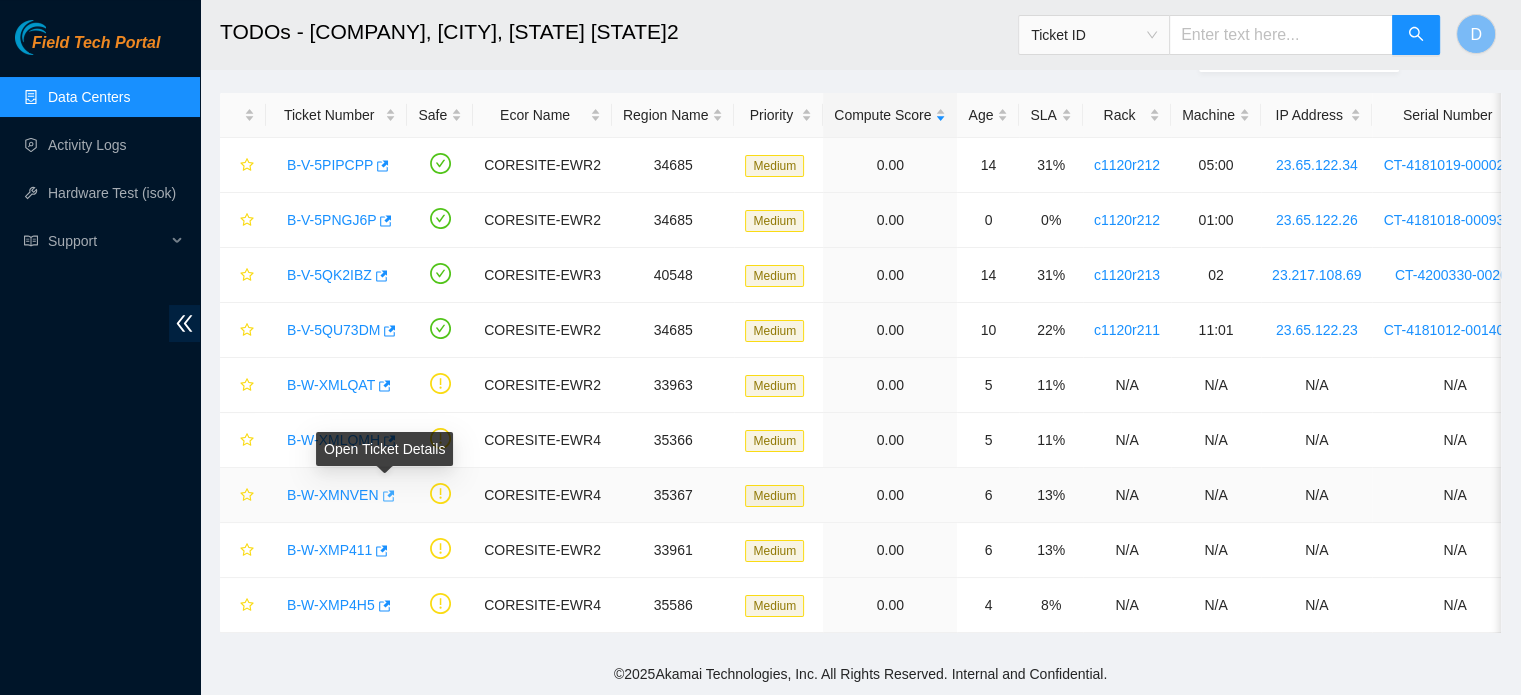 click 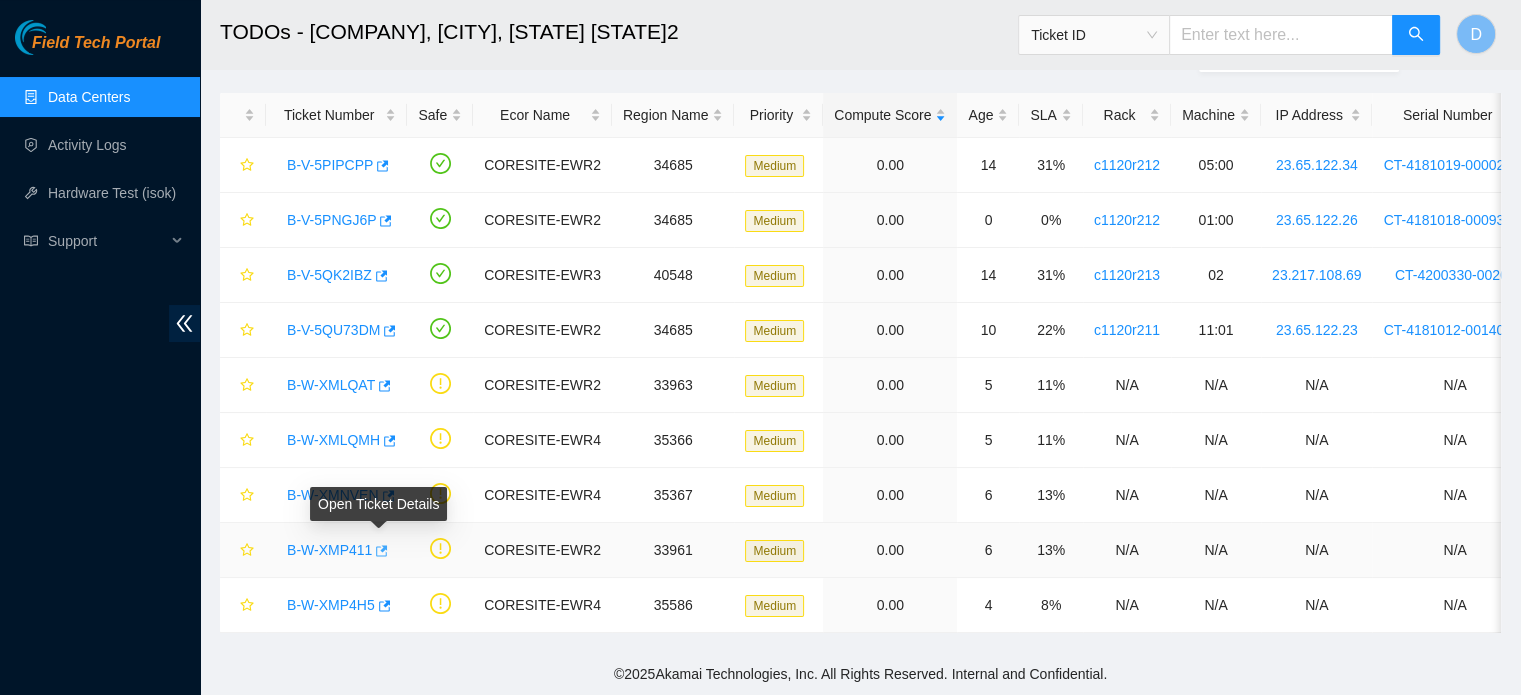 click 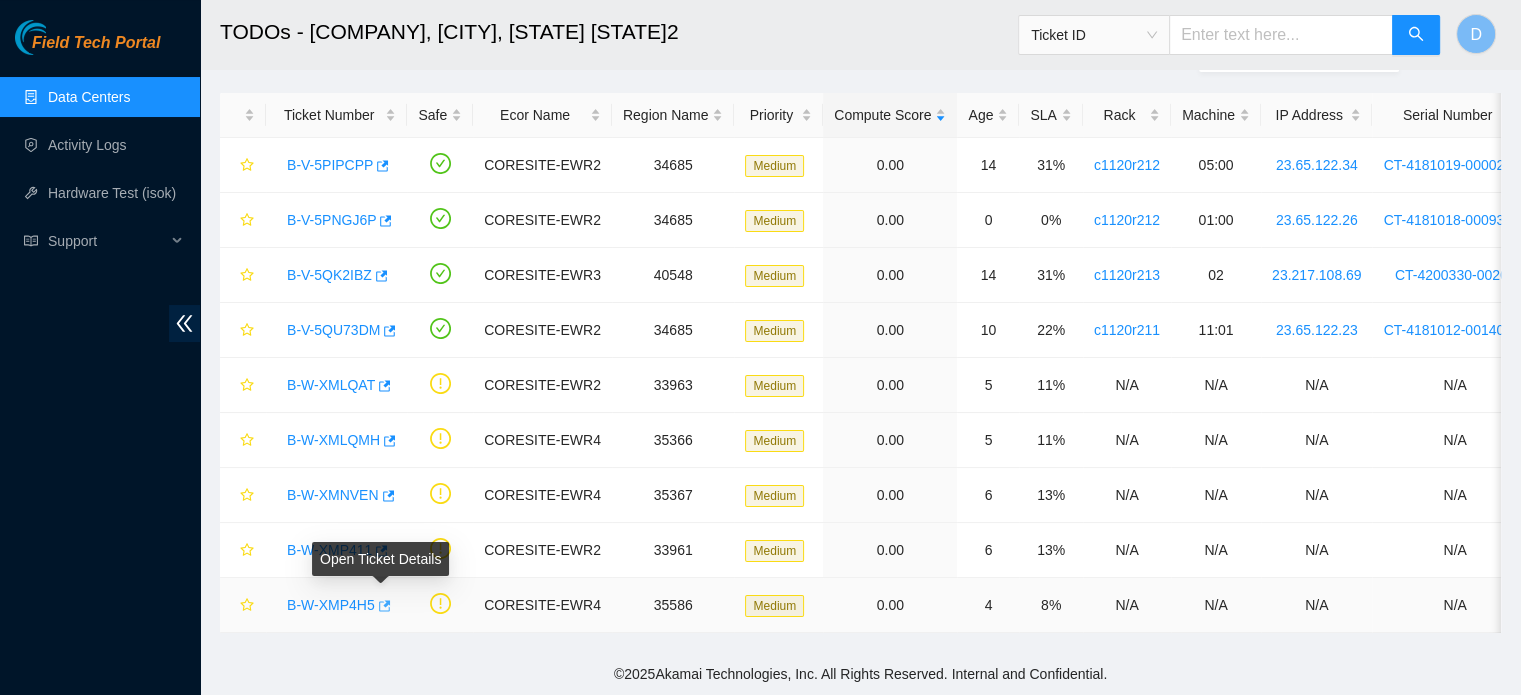 click 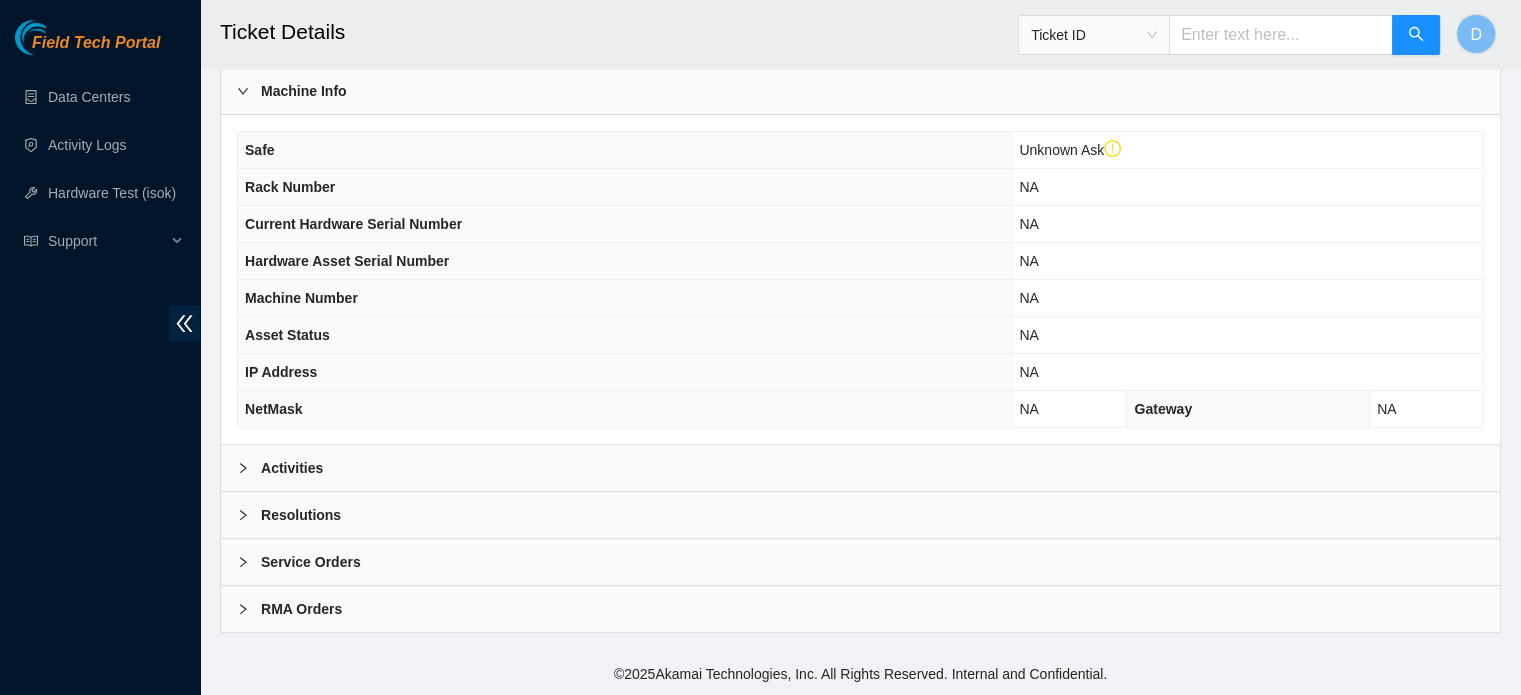 scroll, scrollTop: 672, scrollLeft: 0, axis: vertical 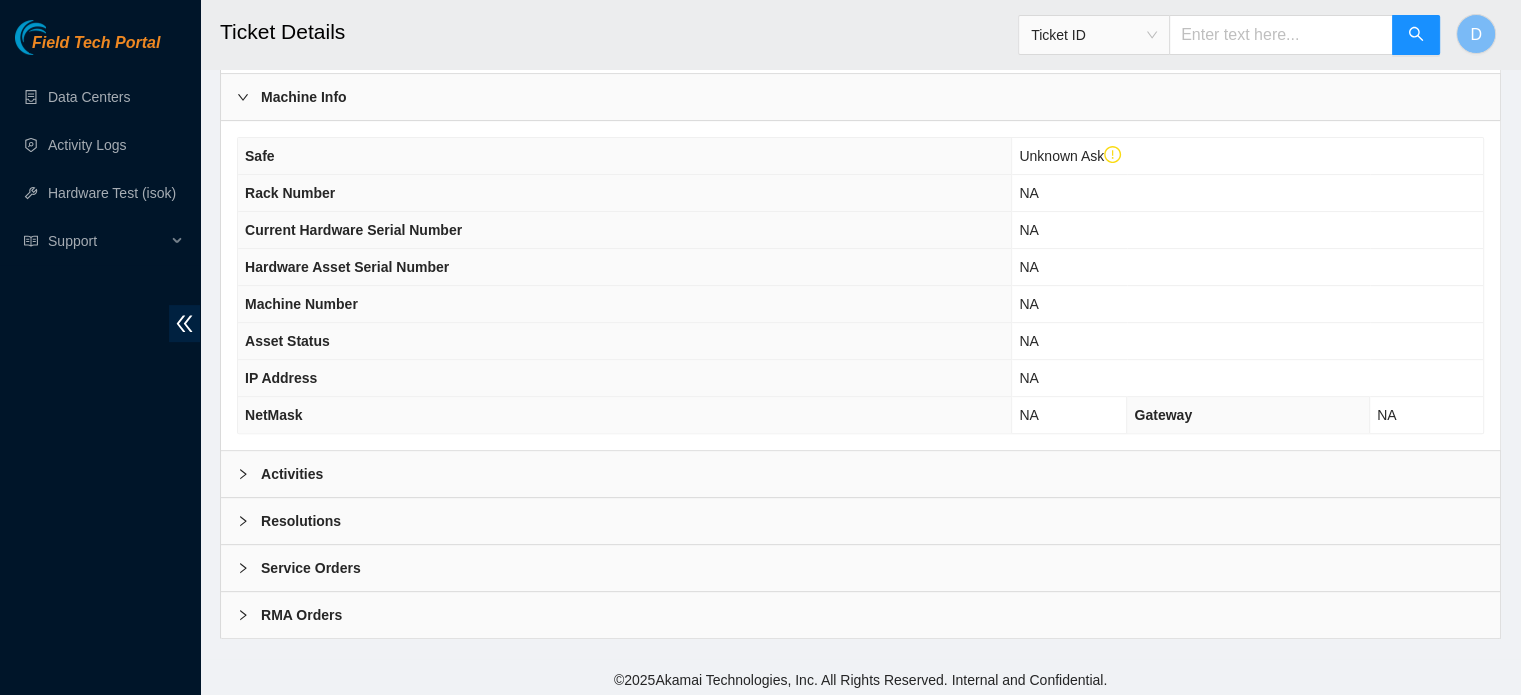 click on "Activities" at bounding box center (860, 474) 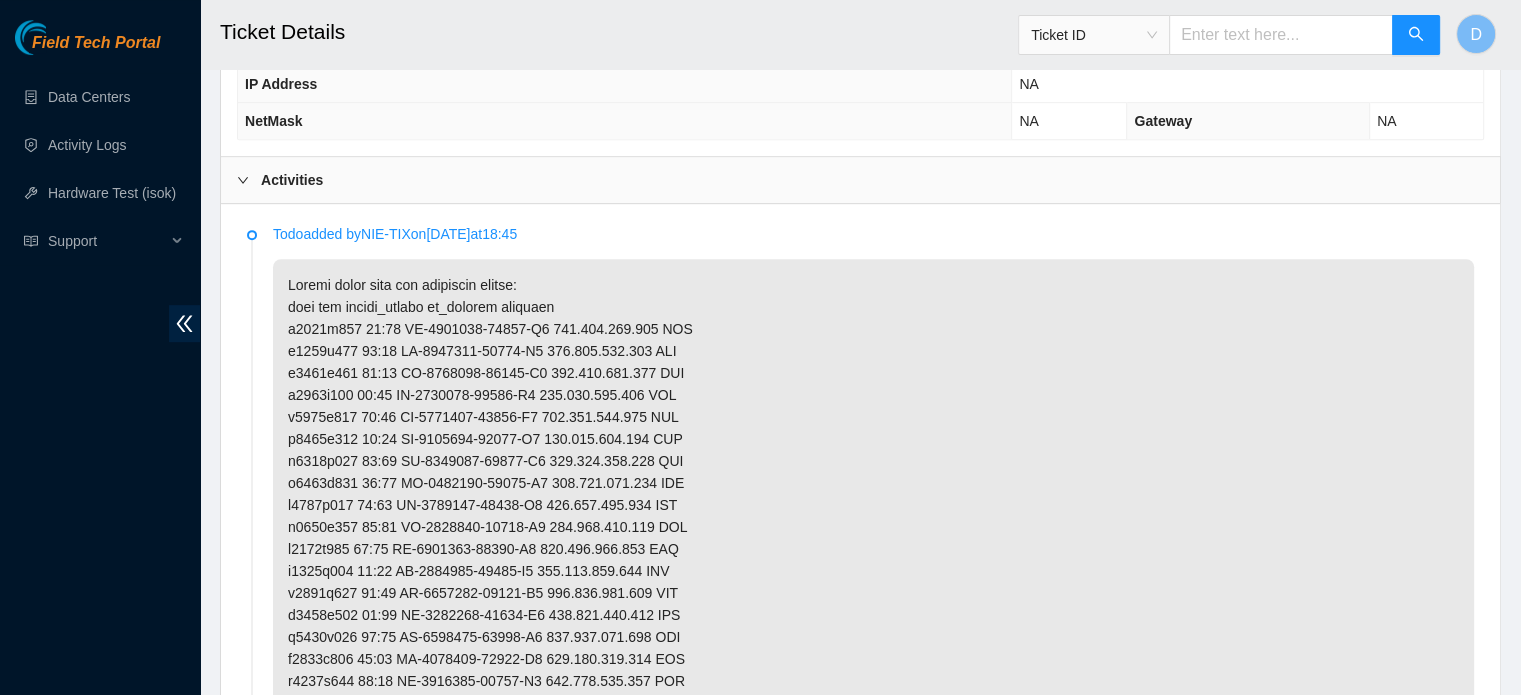 scroll, scrollTop: 1047, scrollLeft: 0, axis: vertical 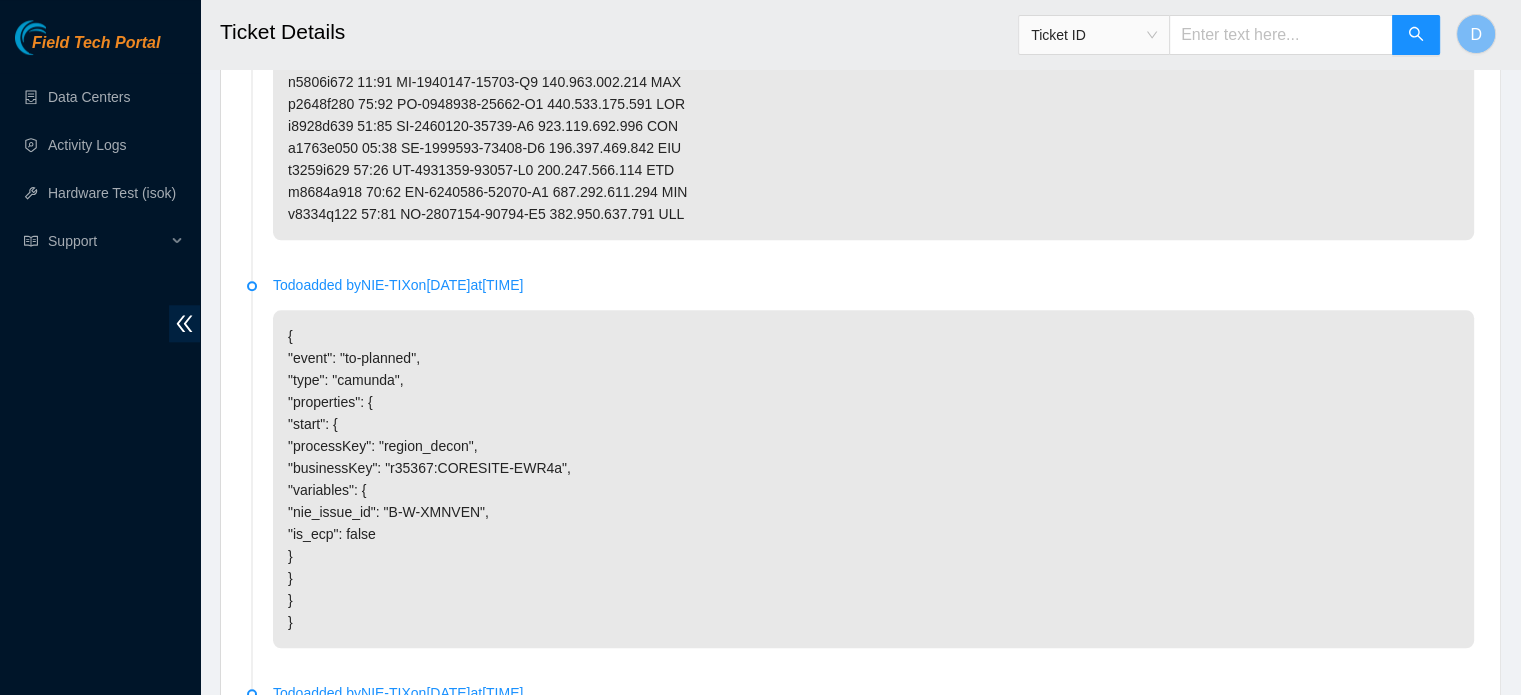 drag, startPoint x: 286, startPoint y: 199, endPoint x: 848, endPoint y: 250, distance: 564.3093 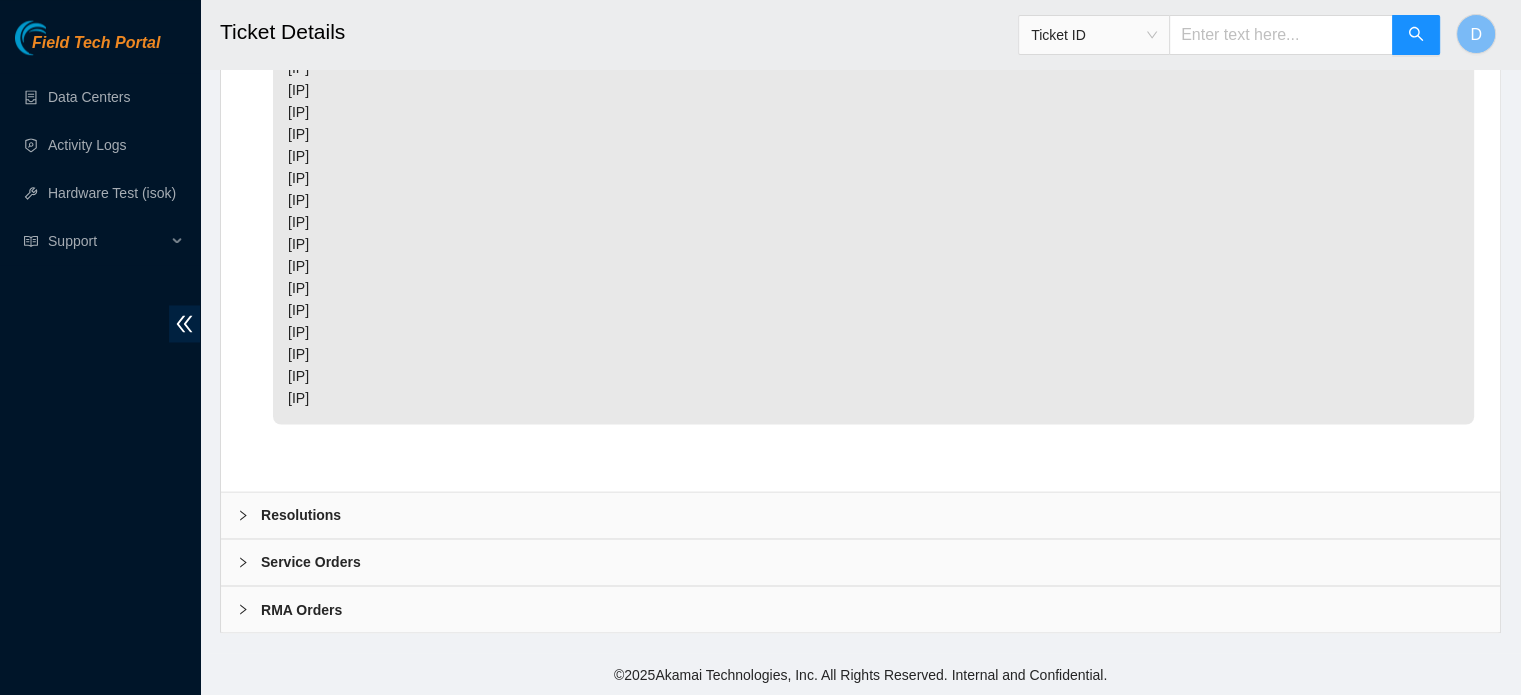scroll, scrollTop: 3334, scrollLeft: 0, axis: vertical 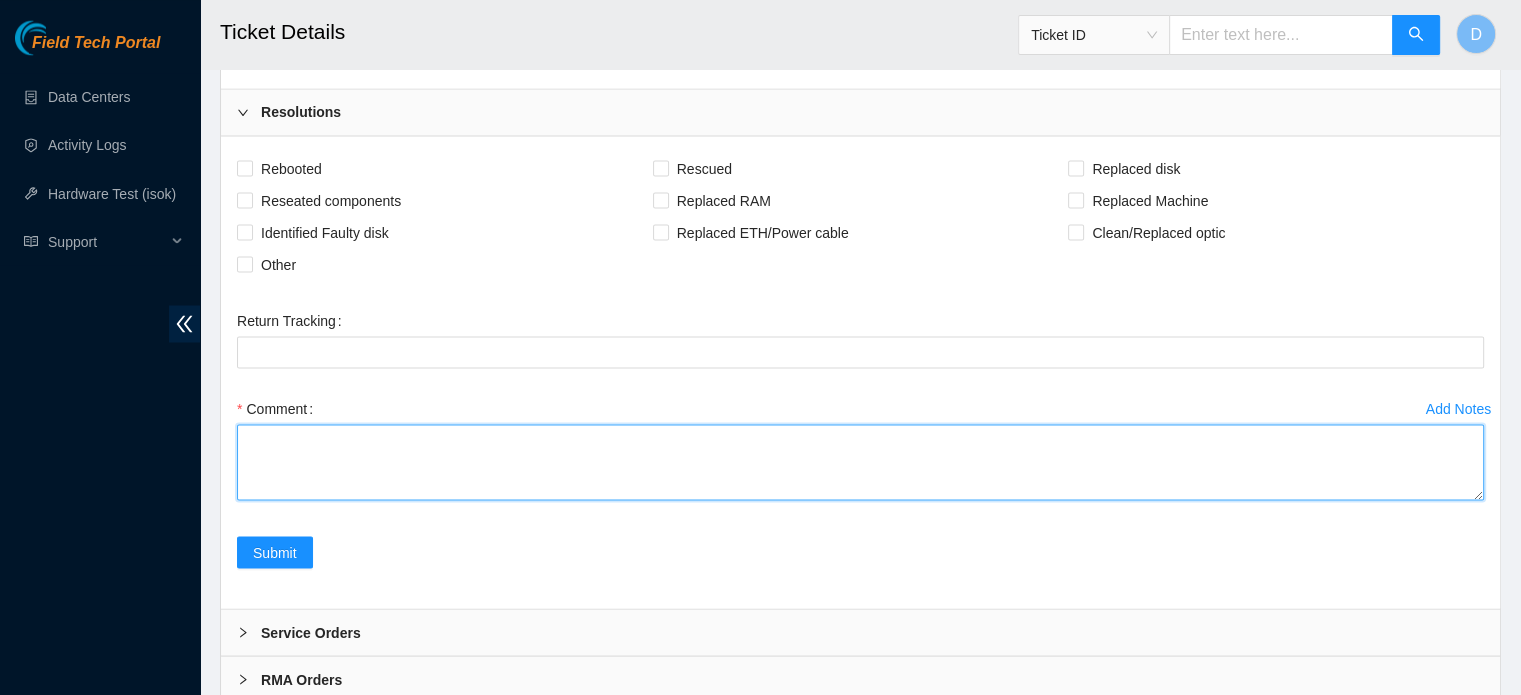 click on "Comment" at bounding box center [860, 462] 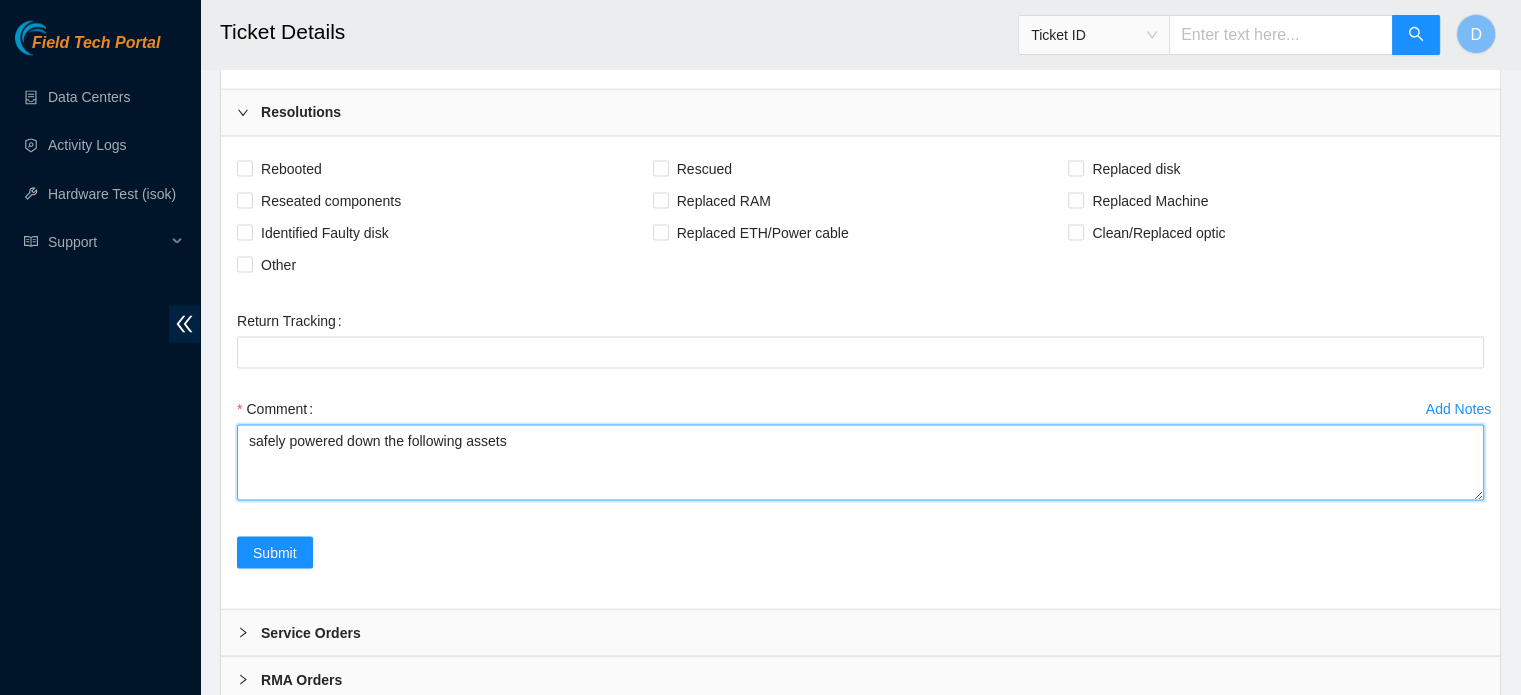paste on "c1110r206 01:00 CT-4190308-00157-N0 104.117.182.132 YES
c1110r206 01:01 CT-4190308-00157-N1 104.117.182.133 YES
c1110r206 02:00 CT-4190208-00330-N0 104.117.182.134 YES
c1110r206 02:01 CT-4190208-00330-N1 104.117.182.135 YES
c1110r206 03:00 CT-4190308-00132-N0 104.117.182.140 YES
c1110r206 03:01 CT-4190308-00132-N1 104.117.182.141 YES
c1110r206 04:00 CT-4190308-00244-N0 104.117.182.142 YES
c1110r206 04:01 CT-4190308-00244-N1 104.117.182.143 YES
c1110r206 05:00 CT-4190307-00020-N0 104.117.182.148 YES
c1110r206 05:01 CT-4190307-00020-N1 104.117.182.149 YES
c1110r206 06:00 CT-4190307-00018-N0 104.117.182.150 YES
c1110r206 06:01 CT-4190307-00018-N1 104.117.182.151 YES
c1110r206 07:00 CT-4190307-00019-N0 104.117.182.156 YES
c1110r206 07:01 CT-4190307-00019-N1 104.117.182.157 YES
c1110r206 08:00 CT-4190307-00007-N0 104.117.182.158 YES
c1110r206 08:01 CT-4190307-00007-N1 104.117.182.159 YES
c1110r206 09:00 CT-4190308-00250-N0 104.117.182.164 YES
c1110r206 09:01 CT-4190308-00250-N1 104.117.182.165 YES
c1110r206 10:..." 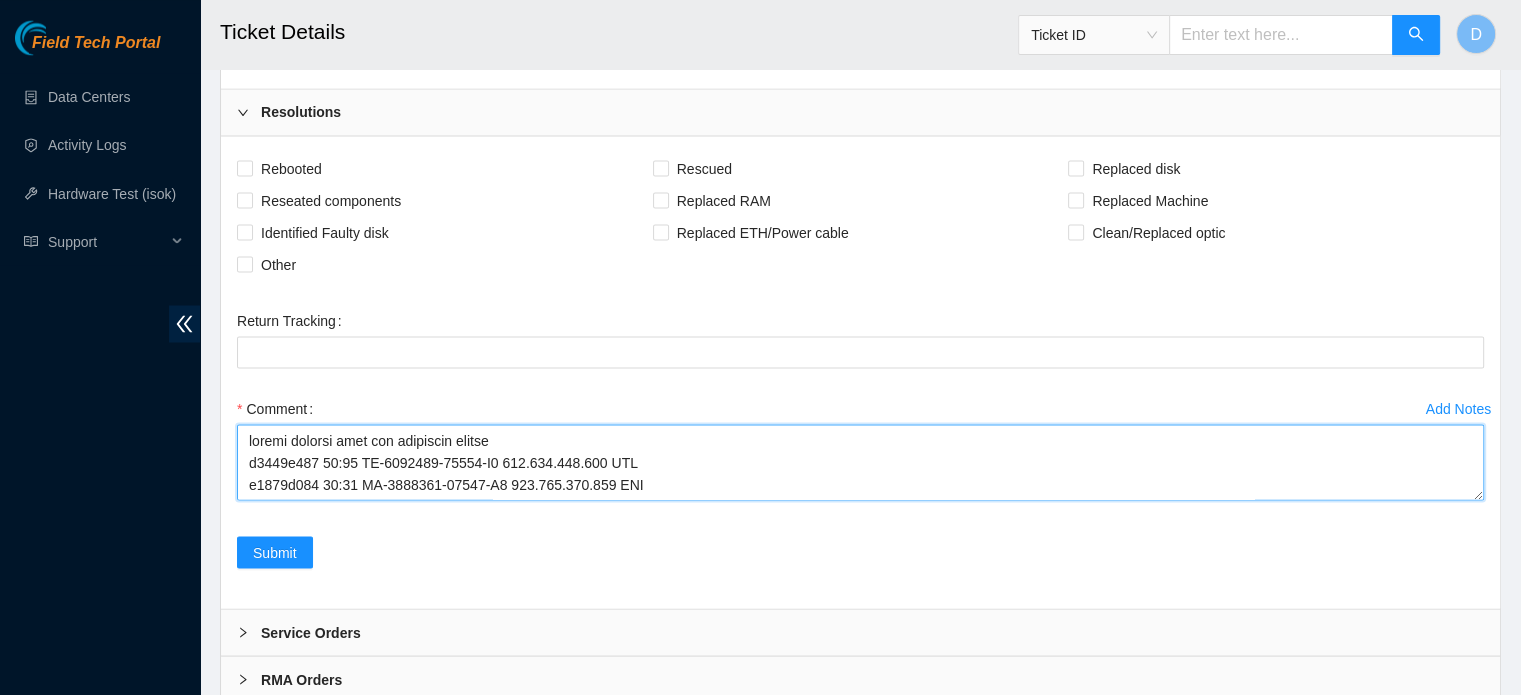scroll, scrollTop: 830, scrollLeft: 0, axis: vertical 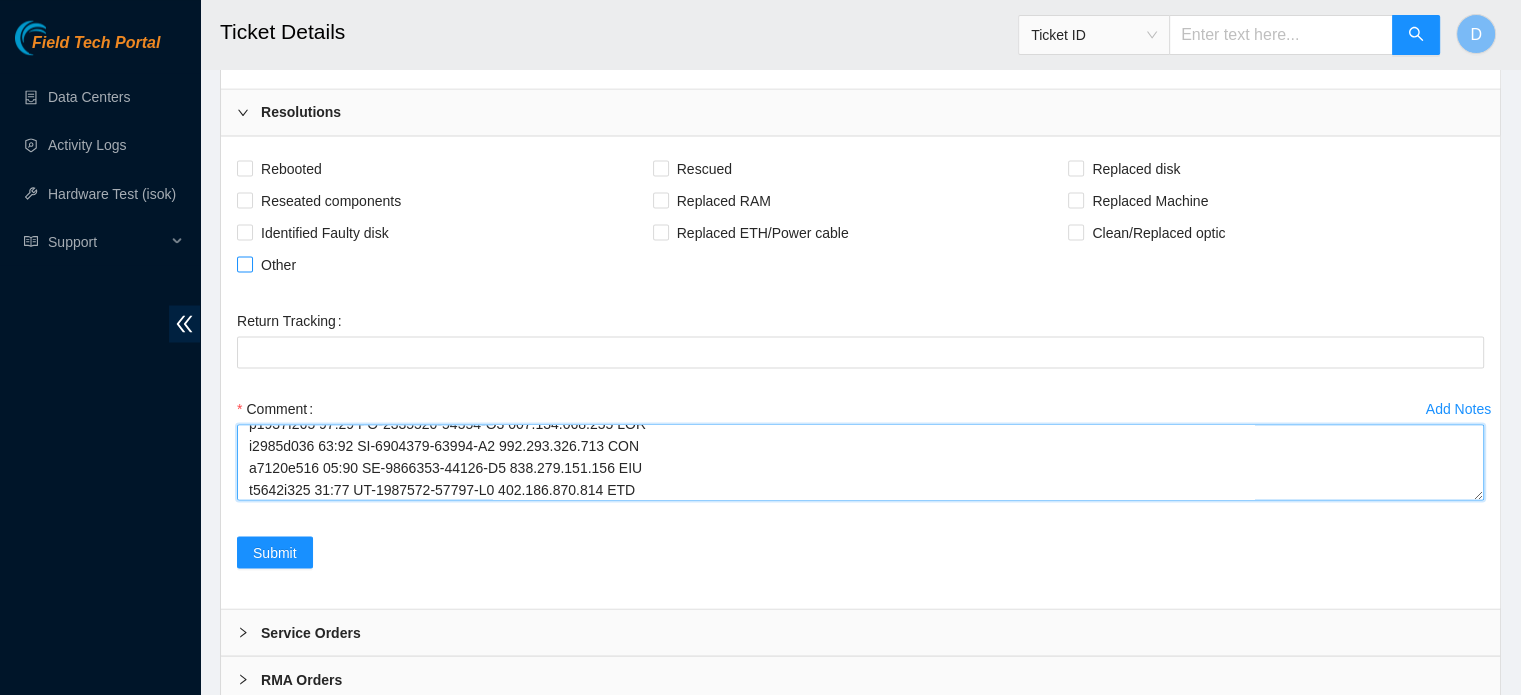 type on "safely powered down the following assets
c1110r206 01:00 CT-4190308-00157-N0 104.117.182.132 YES
c1110r206 01:01 CT-4190308-00157-N1 104.117.182.133 YES
c1110r206 02:00 CT-4190208-00330-N0 104.117.182.134 YES
c1110r206 02:01 CT-4190208-00330-N1 104.117.182.135 YES
c1110r206 03:00 CT-4190308-00132-N0 104.117.182.140 YES
c1110r206 03:01 CT-4190308-00132-N1 104.117.182.141 YES
c1110r206 04:00 CT-4190308-00244-N0 104.117.182.142 YES
c1110r206 04:01 CT-4190308-00244-N1 104.117.182.143 YES
c1110r206 05:00 CT-4190307-00020-N0 104.117.182.148 YES
c1110r206 05:01 CT-4190307-00020-N1 104.117.182.149 YES
c1110r206 06:00 CT-4190307-00018-N0 104.117.182.150 YES
c1110r206 06:01 CT-4190307-00018-N1 104.117.182.151 YES
c1110r206 07:00 CT-4190307-00019-N0 104.117.182.156 YES
c1110r206 07:01 CT-4190307-00019-N1 104.117.182.157 YES
c1110r206 08:00 CT-4190307-00007-N0 104.117.182.158 YES
c1110r206 08:01 CT-4190307-00007-N1 104.117.182.159 YES
c1110r206 09:00 CT-4190308-00250-N0 104.117.182.164 YES
c1110r206 09:01 CT-4190308-..." 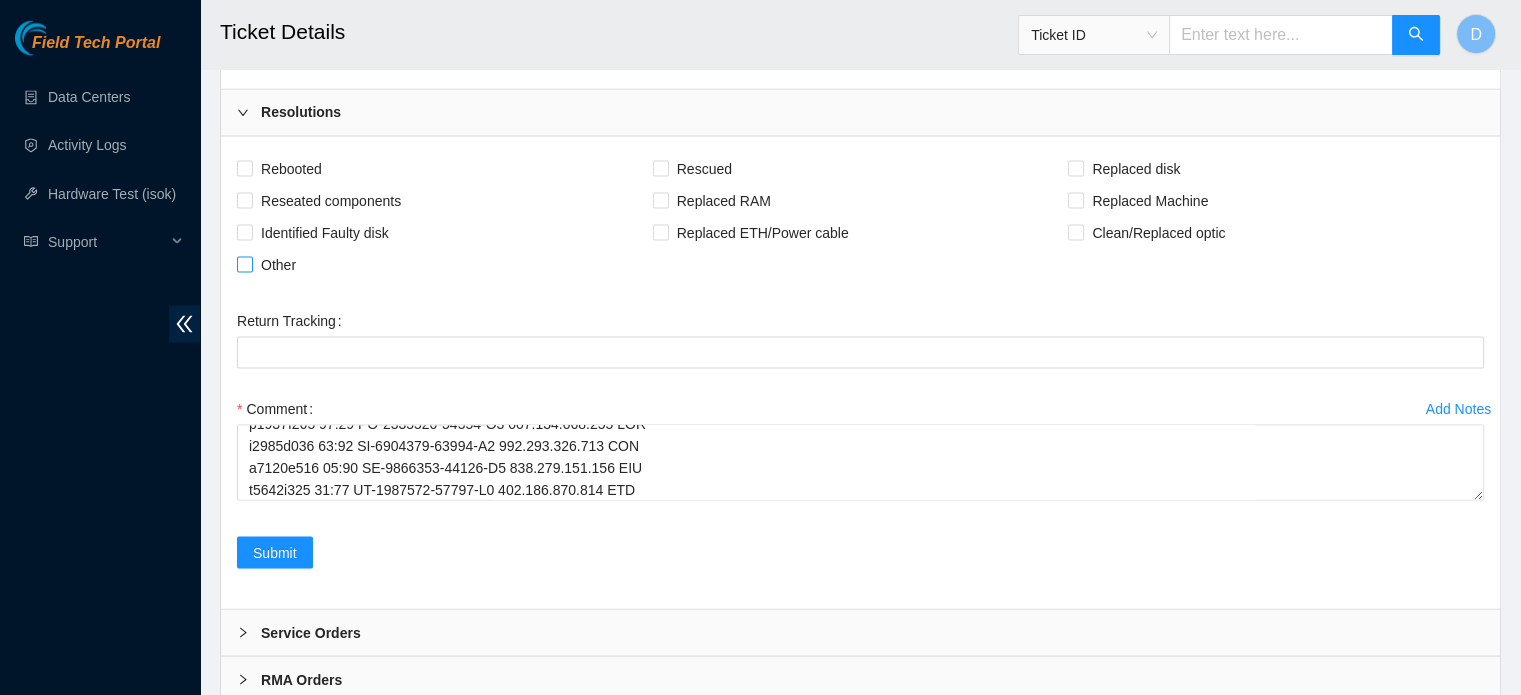 click on "Other" at bounding box center (278, 264) 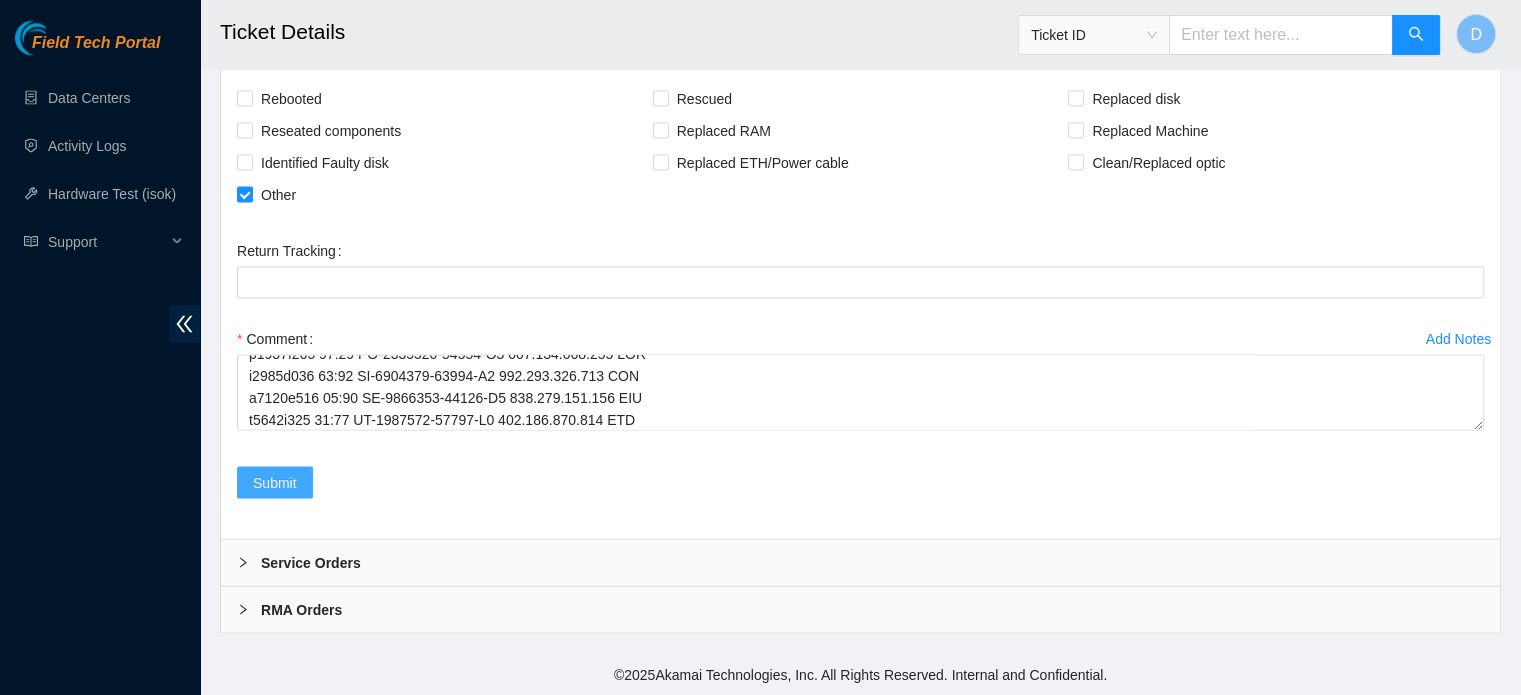 scroll, scrollTop: 3807, scrollLeft: 0, axis: vertical 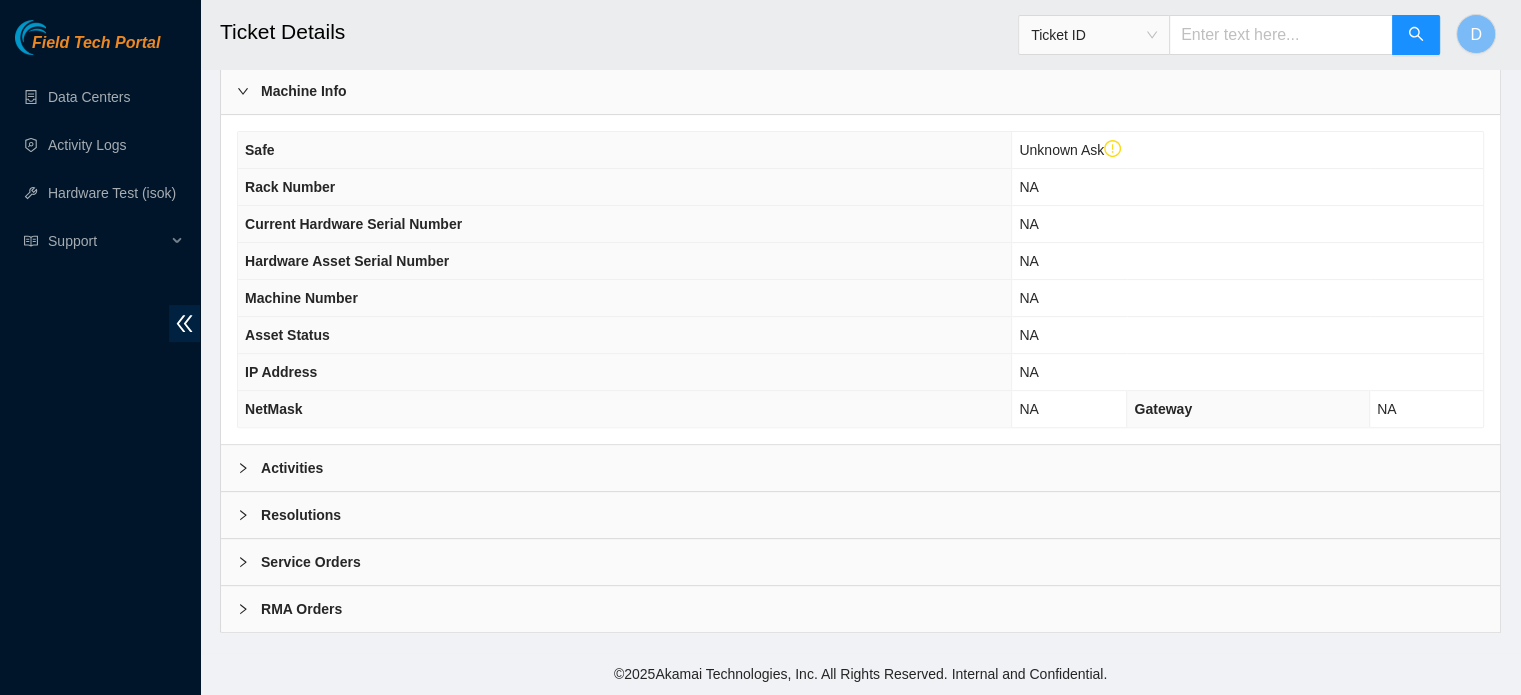 click on "Activities" at bounding box center (860, 468) 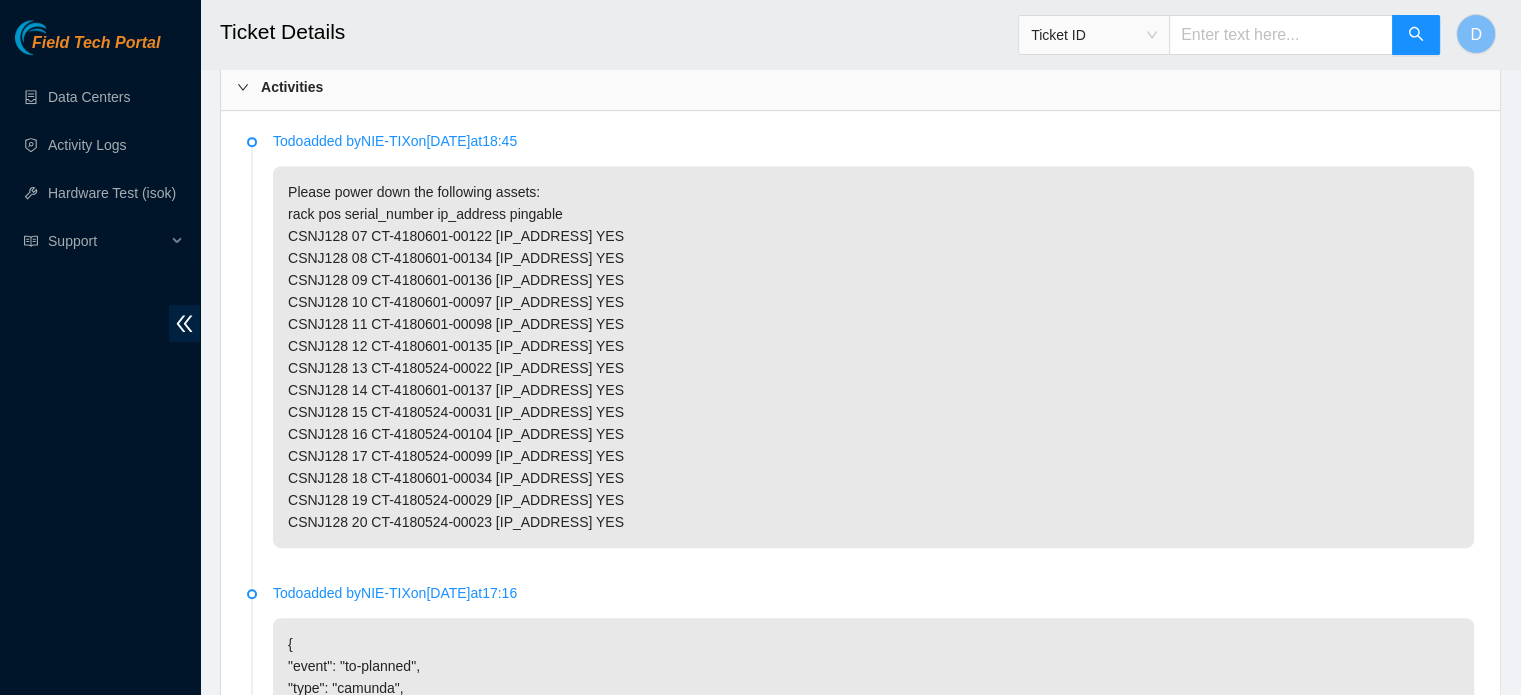 scroll, scrollTop: 1012, scrollLeft: 0, axis: vertical 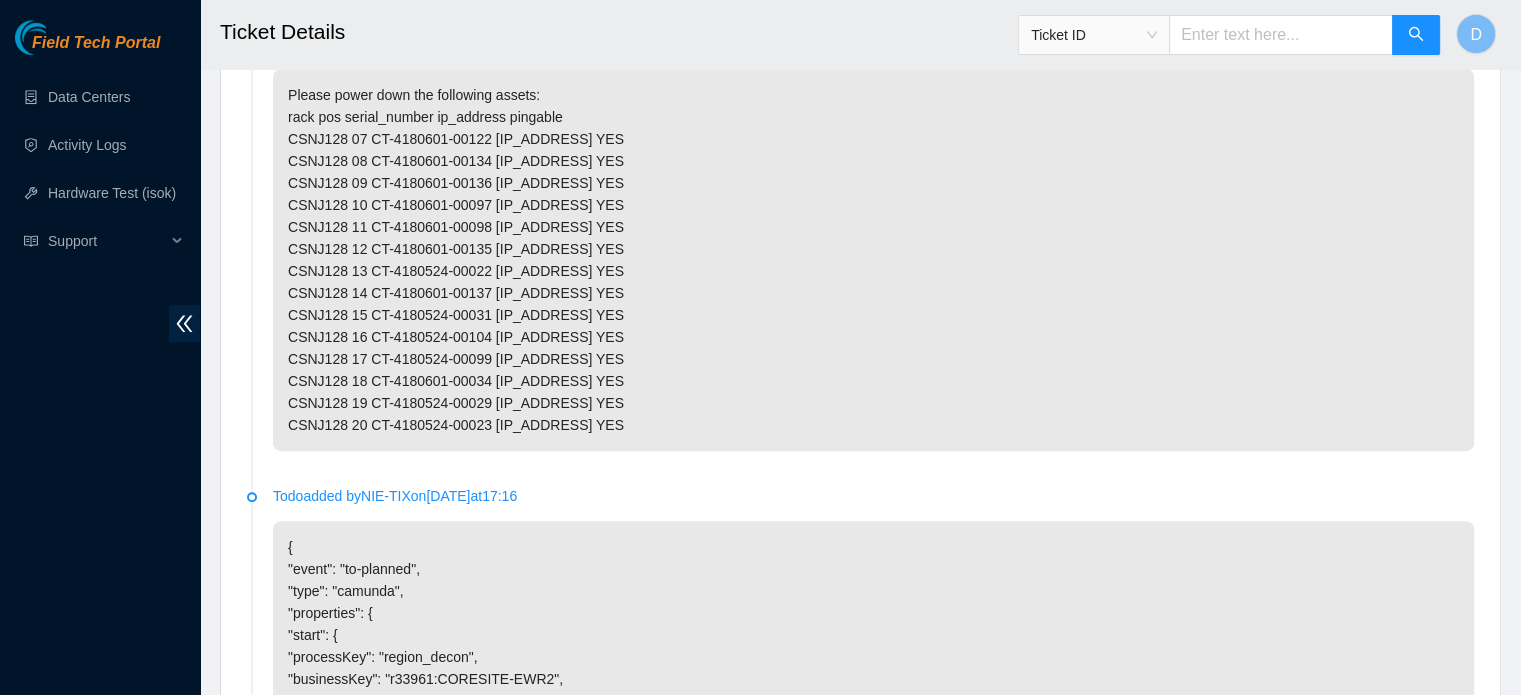 drag, startPoint x: 291, startPoint y: 199, endPoint x: 662, endPoint y: 491, distance: 472.12817 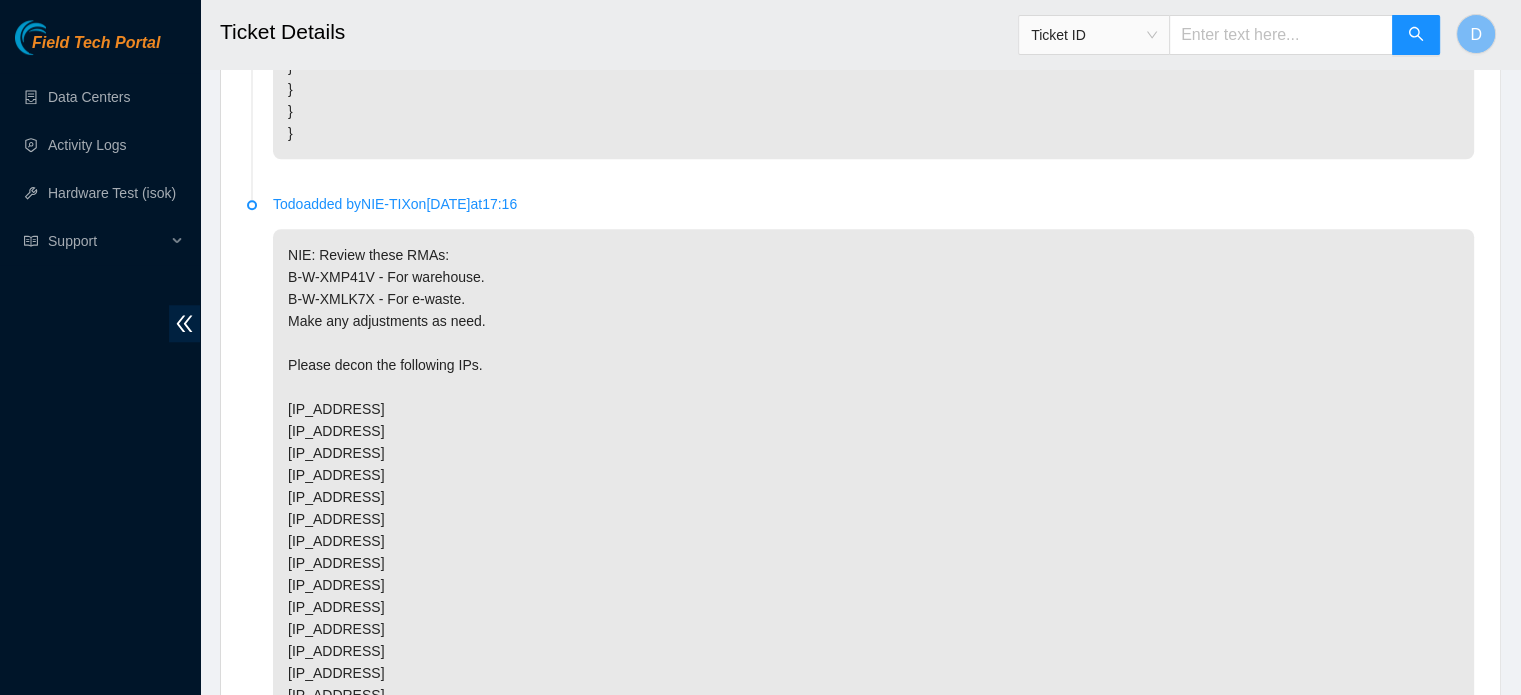 scroll, scrollTop: 2190, scrollLeft: 0, axis: vertical 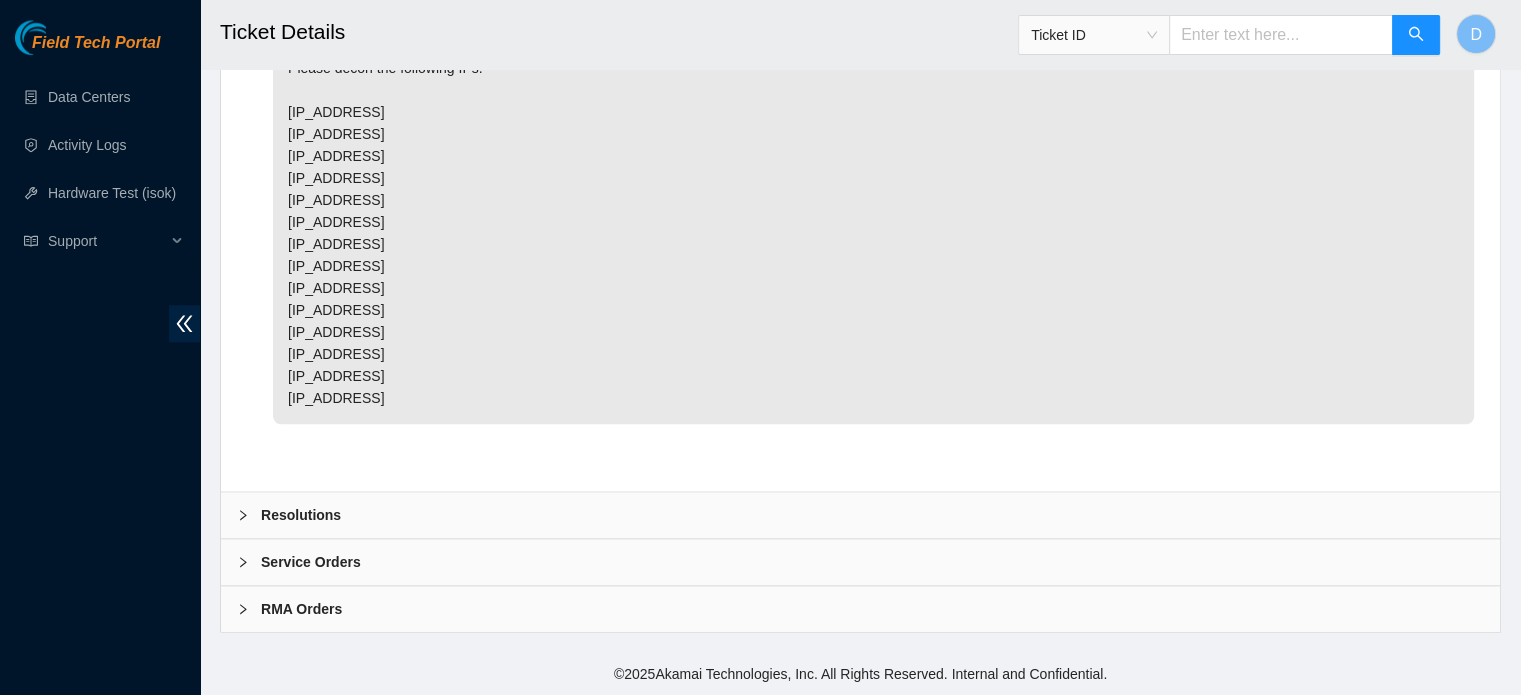 click on "Resolutions" at bounding box center [860, 515] 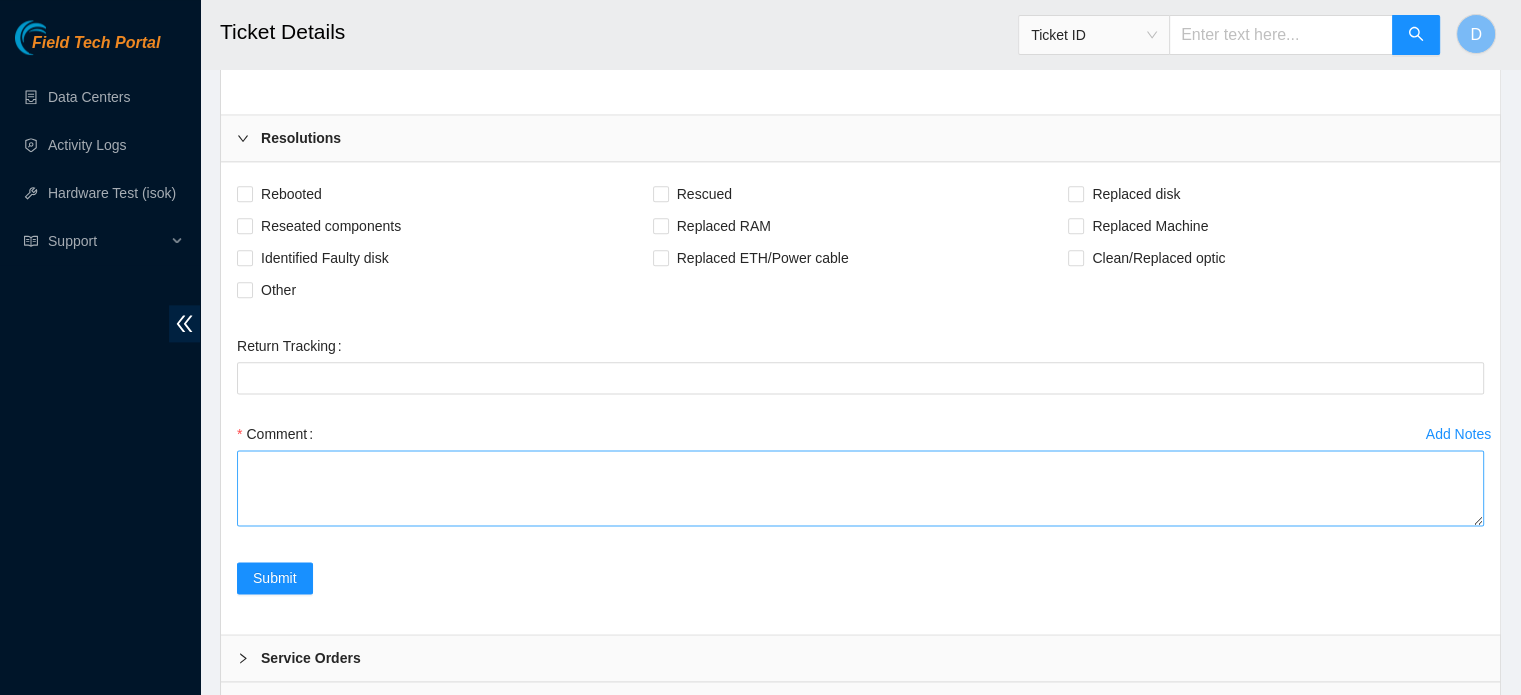 scroll, scrollTop: 2490, scrollLeft: 0, axis: vertical 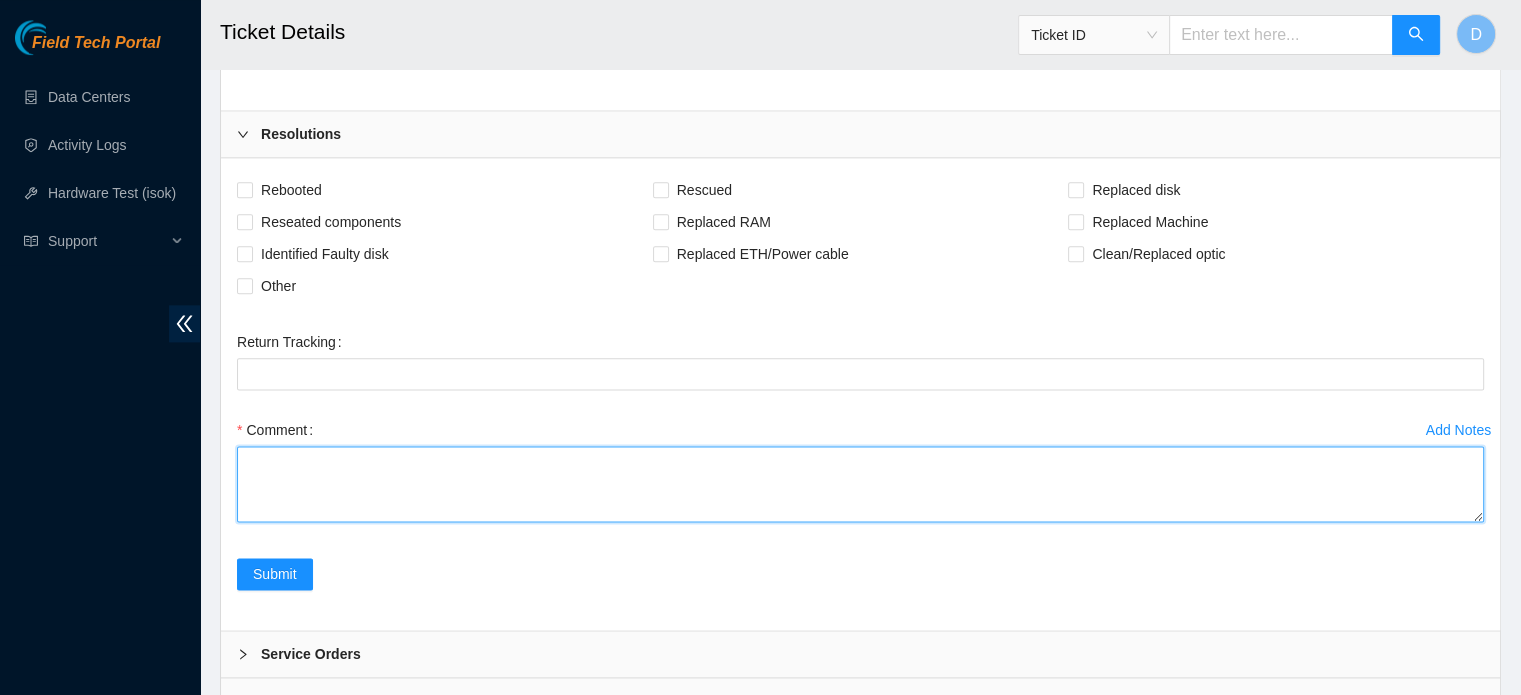 click on "Comment" at bounding box center (860, 484) 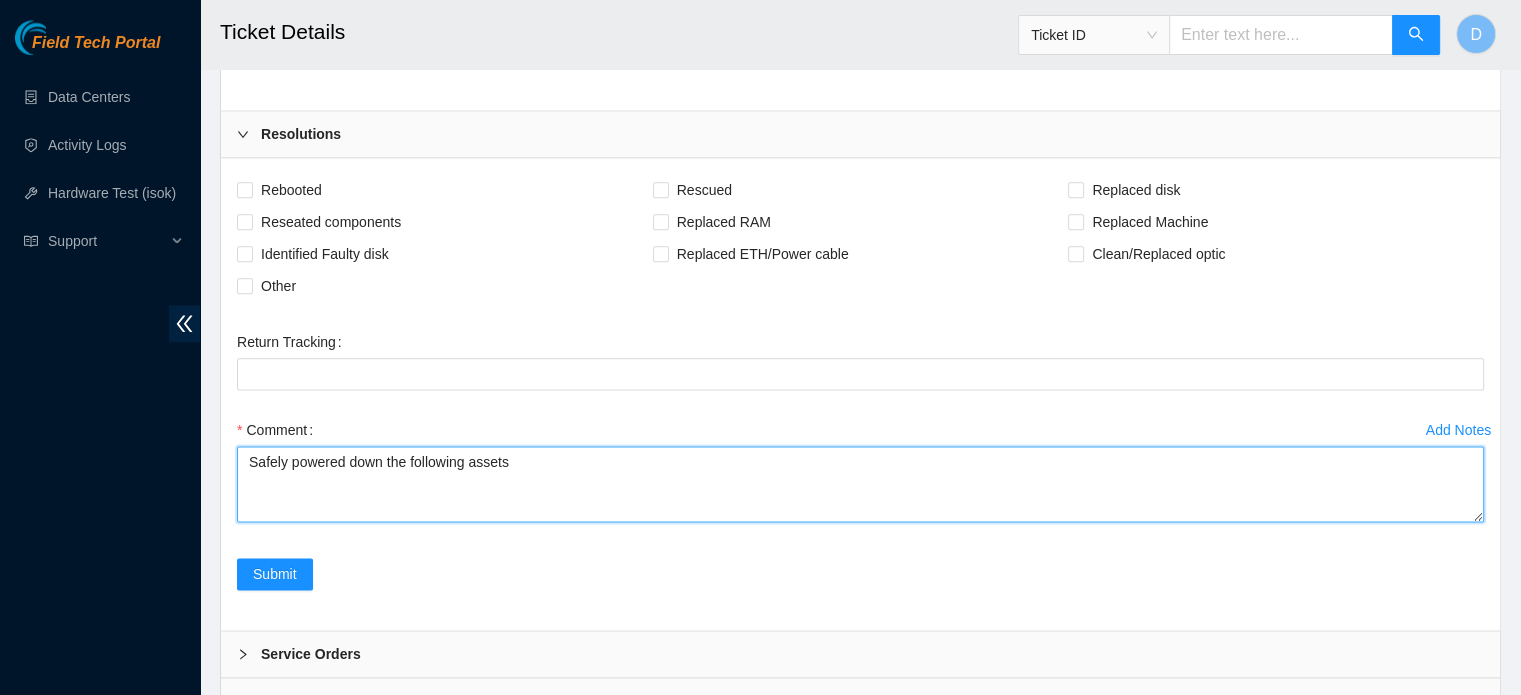 click on "Safely powered down the following assets" at bounding box center (860, 484) 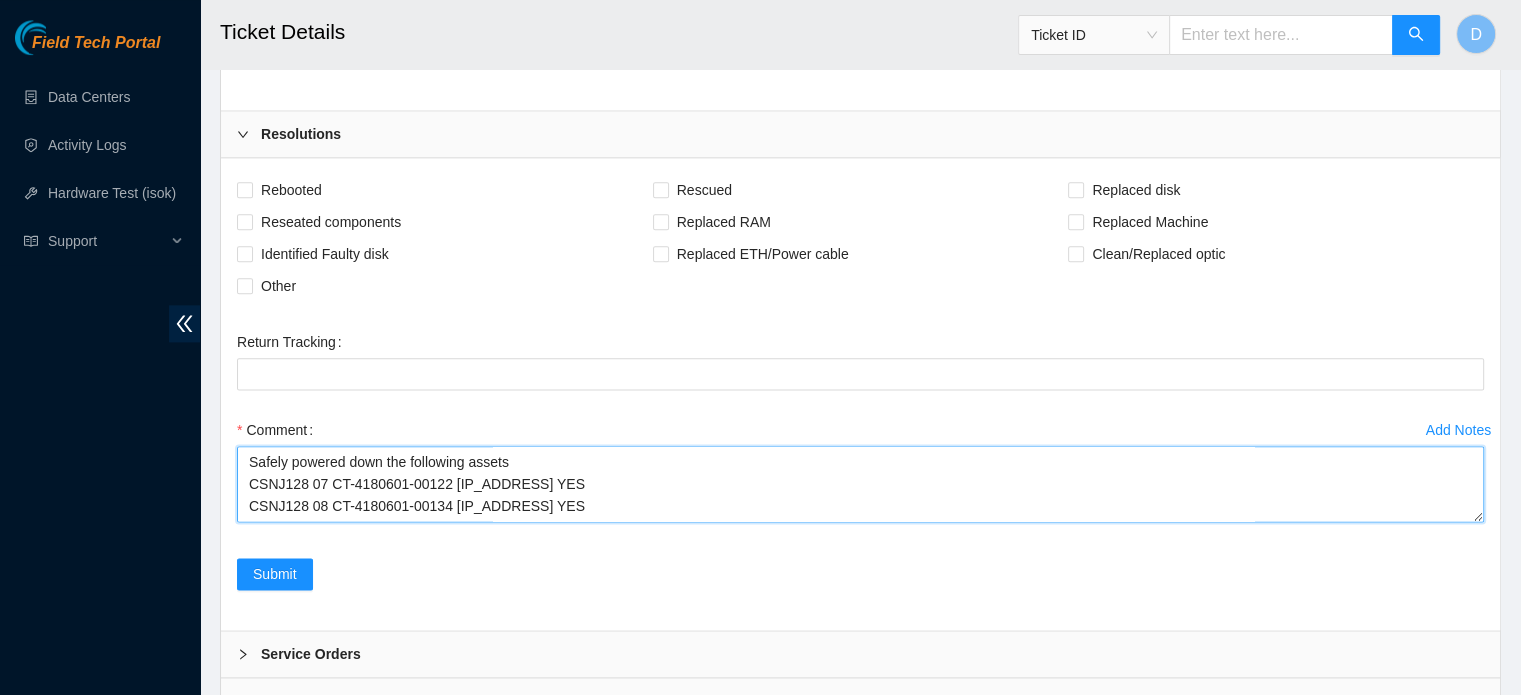 scroll, scrollTop: 258, scrollLeft: 0, axis: vertical 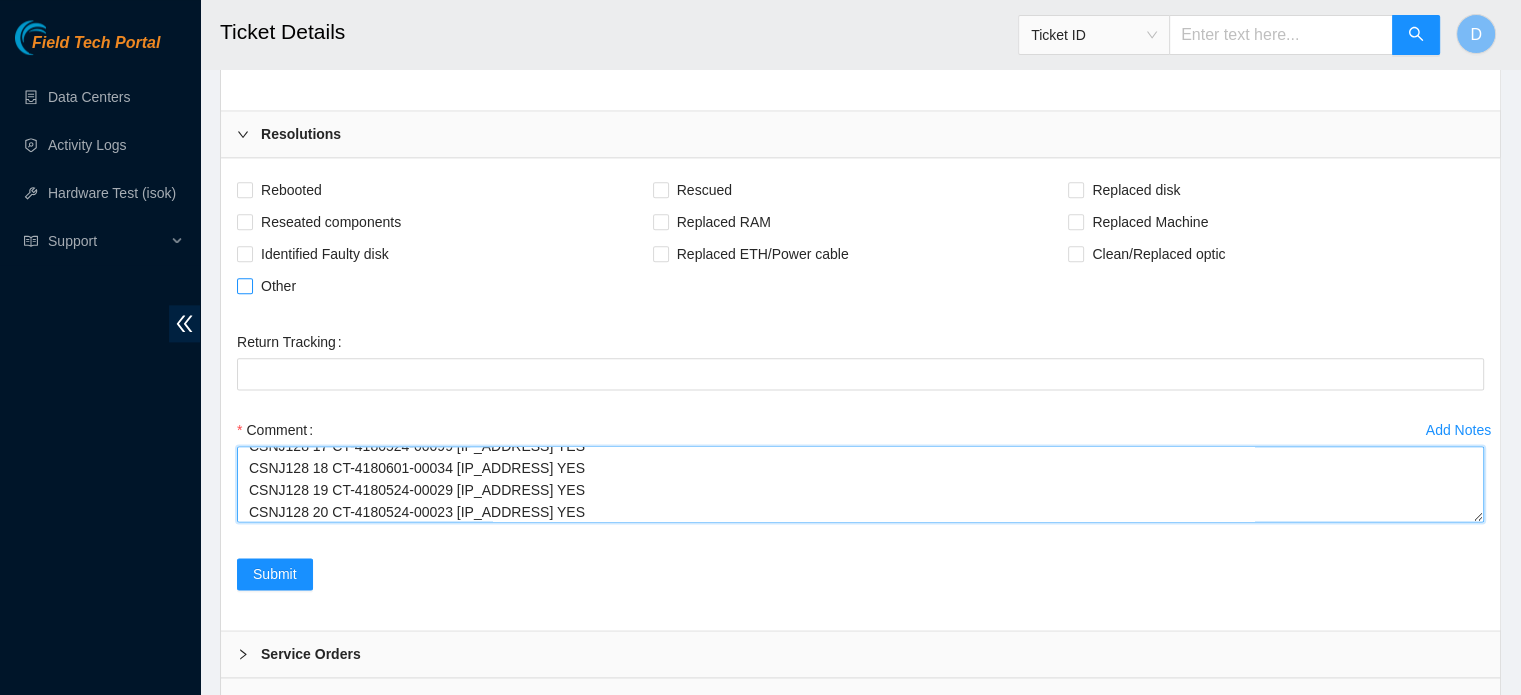 type on "Safely powered down the following assets
CSNJ128 07 CT-4180601-00122 23.221.239.132 YES
CSNJ128 08 CT-4180601-00134 23.221.239.133 YES
CSNJ128 09 CT-4180601-00136 23.221.239.134 YES
CSNJ128 10 CT-4180601-00097 23.221.239.135 YES
CSNJ128 11 CT-4180601-00098 23.221.239.140 YES
CSNJ128 12 CT-4180601-00135 23.221.239.141 YES
CSNJ128 13 CT-4180524-00022 23.221.239.142 YES
CSNJ128 14 CT-4180601-00137 23.221.239.143 YES
CSNJ128 15 CT-4180524-00031 23.221.239.148 YES
CSNJ128 16 CT-4180524-00104 23.221.239.149 YES
CSNJ128 17 CT-4180524-00099 23.221.239.150 YES
CSNJ128 18 CT-4180601-00034 23.221.239.151 YES
CSNJ128 19 CT-4180524-00029 23.221.239.156 YES
CSNJ128 20 CT-4180524-00023 23.221.239.157 YES" 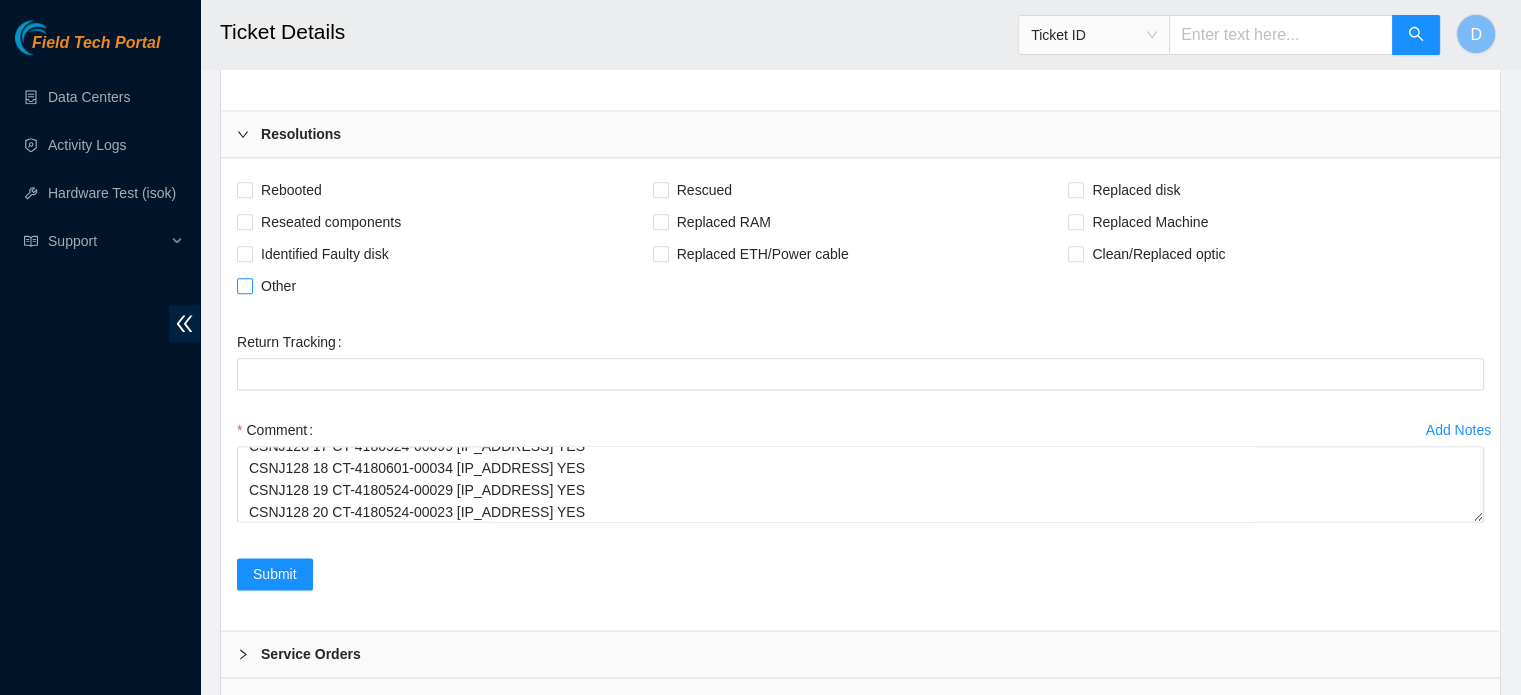 click on "Other" at bounding box center [244, 285] 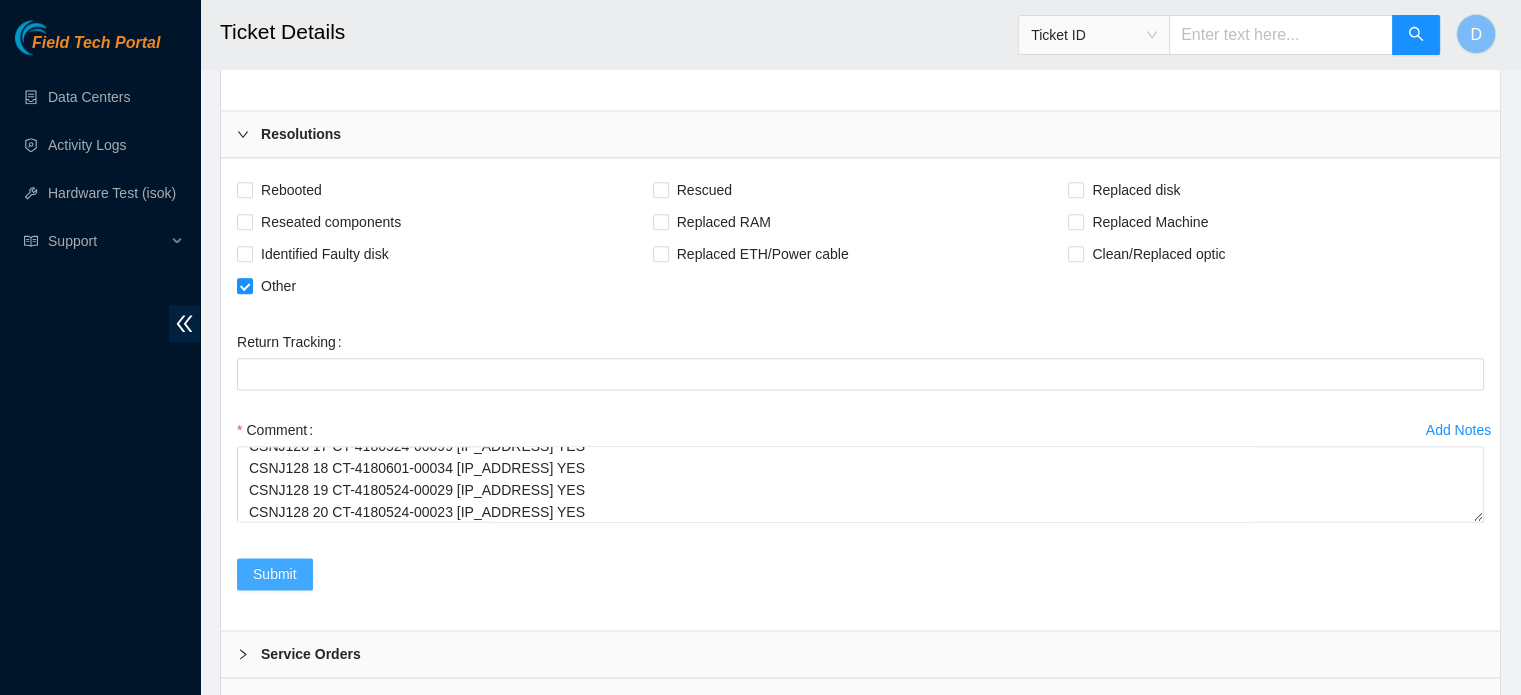 click on "Submit" at bounding box center [275, 574] 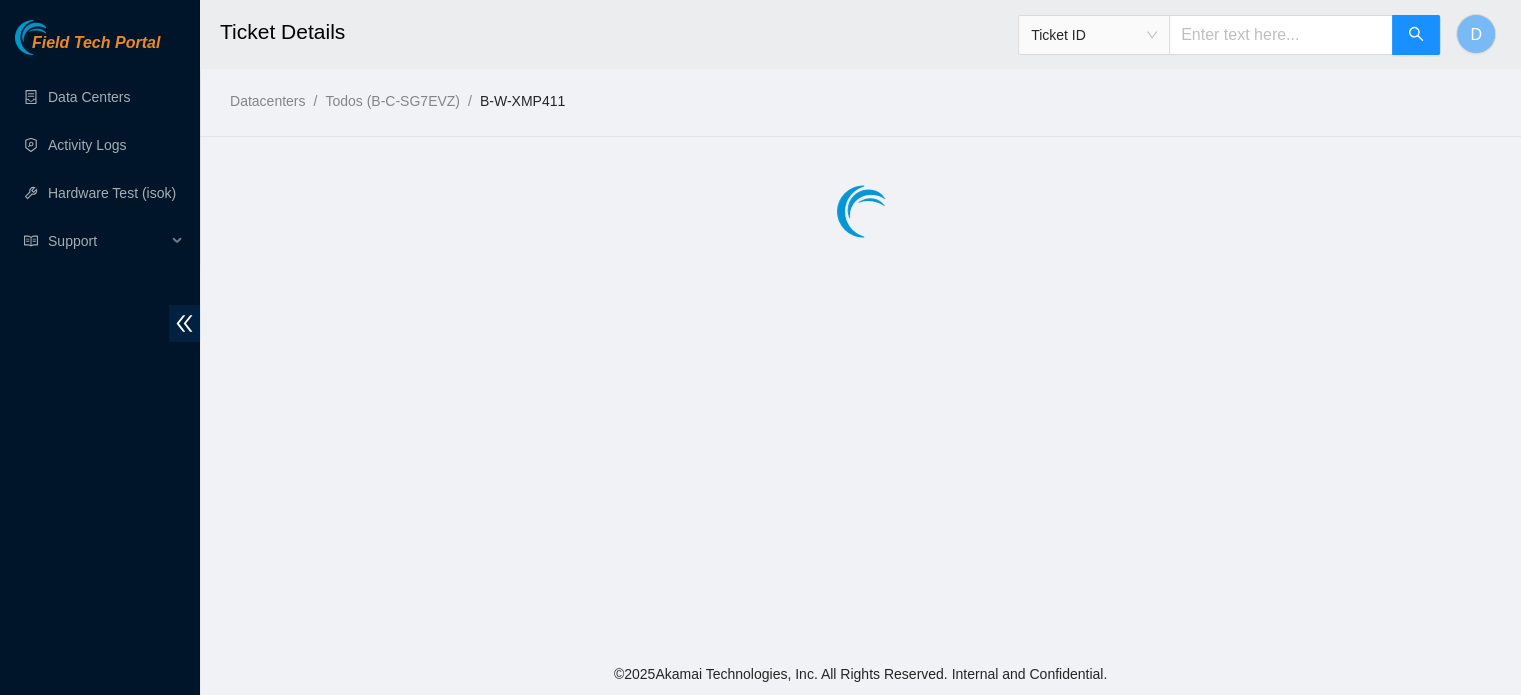 scroll, scrollTop: 0, scrollLeft: 0, axis: both 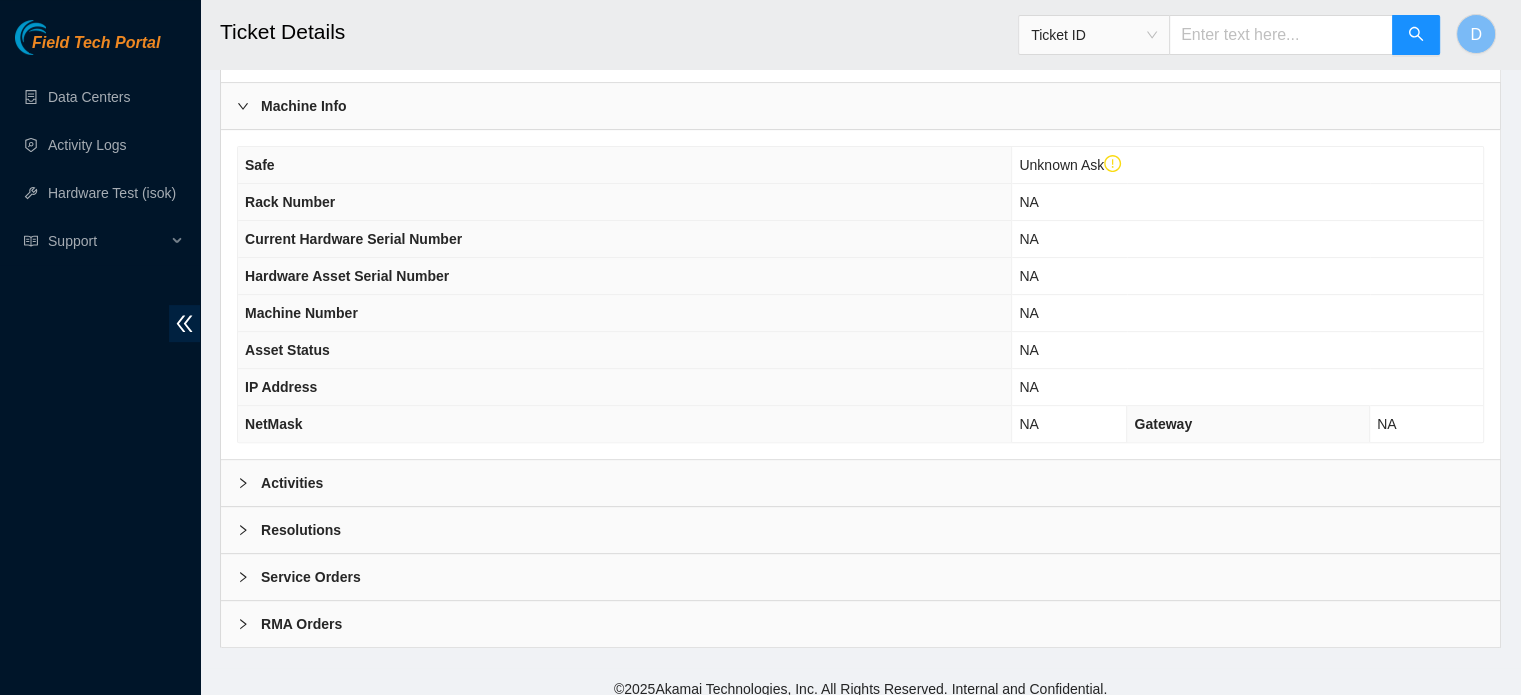 click on "Activities" at bounding box center (860, 483) 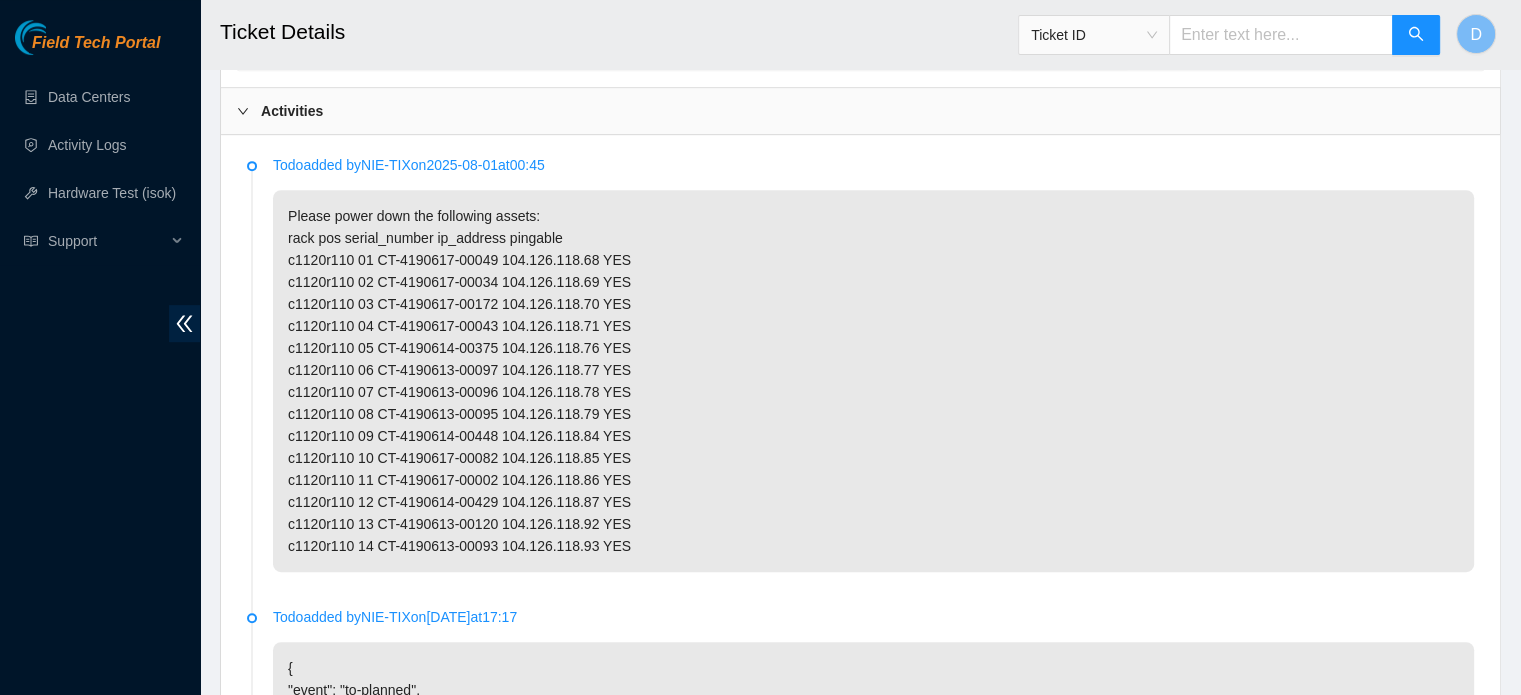 scroll, scrollTop: 1032, scrollLeft: 0, axis: vertical 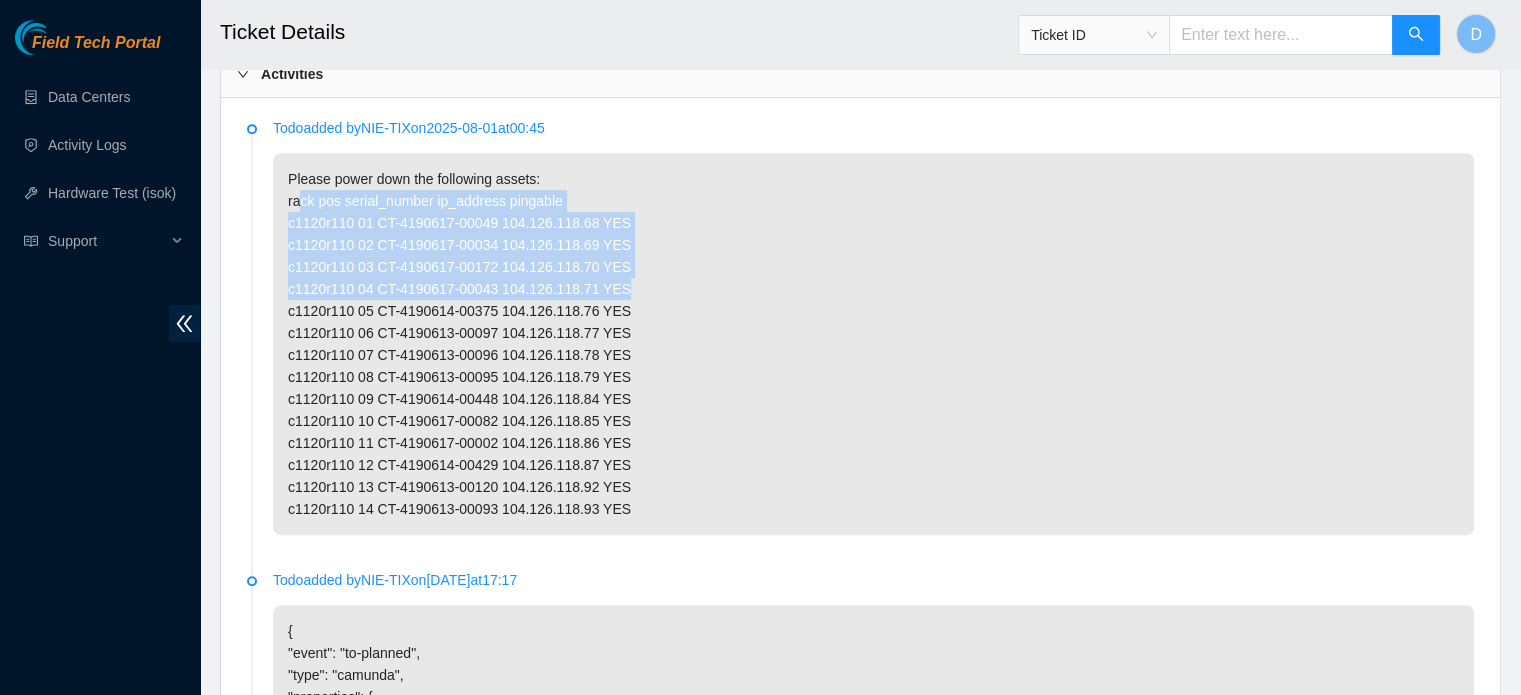drag, startPoint x: 280, startPoint y: 224, endPoint x: 444, endPoint y: 283, distance: 174.29 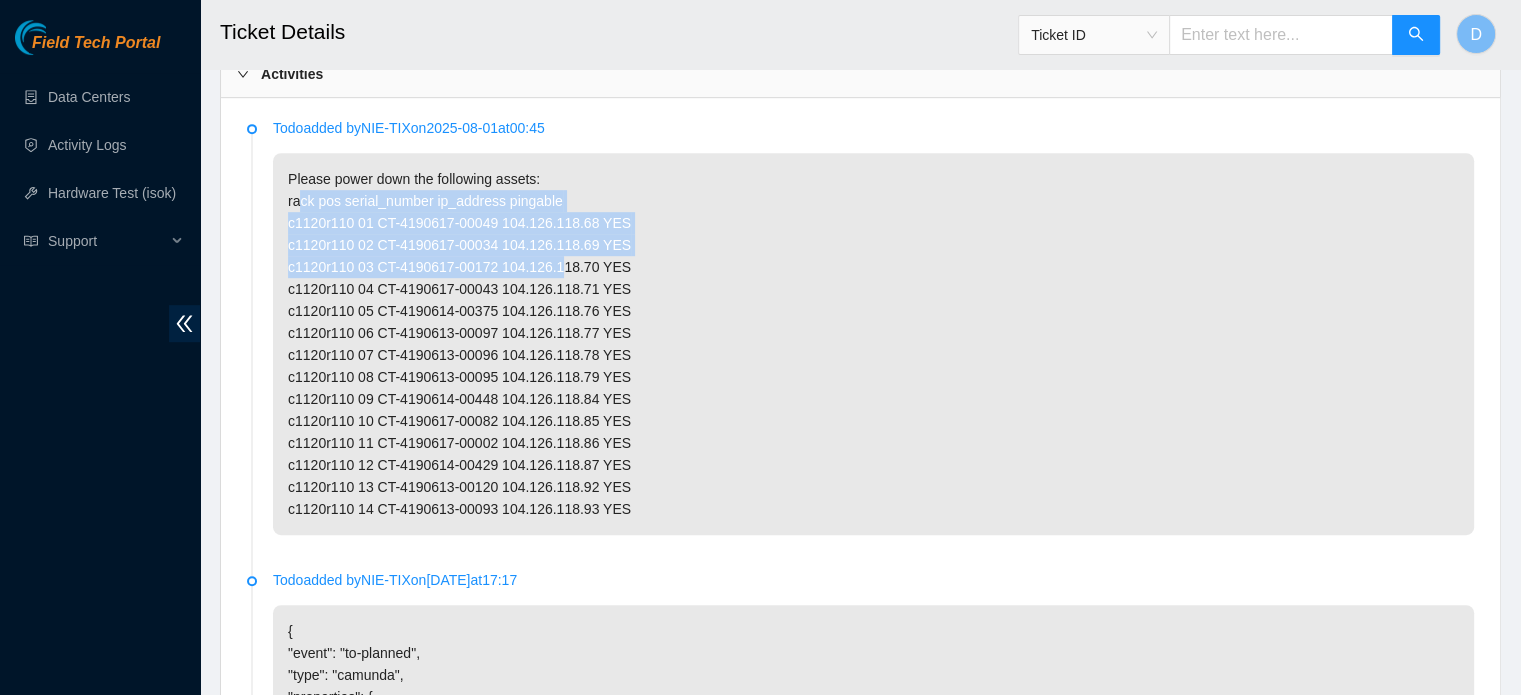 click on "Please power down the following assets:
rack     pos serial_number    ip_address       pingable
c1120r110 01  CT-4190617-00049 104.126.118.68   YES
c1120r110 02  CT-4190617-00034 104.126.118.69   YES
c1120r110 03  CT-4190617-00172 104.126.118.70   YES
c1120r110 04  CT-4190617-00043 104.126.118.71   YES
c1120r110 05  CT-4190614-00375 104.126.118.76   YES
c1120r110 06  CT-4190613-00097 104.126.118.77   YES
c1120r110 07  CT-4190613-00096 104.126.118.78   YES
c1120r110 08  CT-4190613-00095 104.126.118.79   YES
c1120r110 09  CT-4190614-00448 104.126.118.84   YES
c1120r110 10  CT-4190617-00082 104.126.118.85   YES
c1120r110 11  CT-4190617-00002 104.126.118.86   YES
c1120r110 12  CT-4190614-00429 104.126.118.87   YES
c1120r110 13  CT-4190613-00120 104.126.118.92   YES
c1120r110 14  CT-4190613-00093 104.126.118.93   YES" at bounding box center [873, 344] 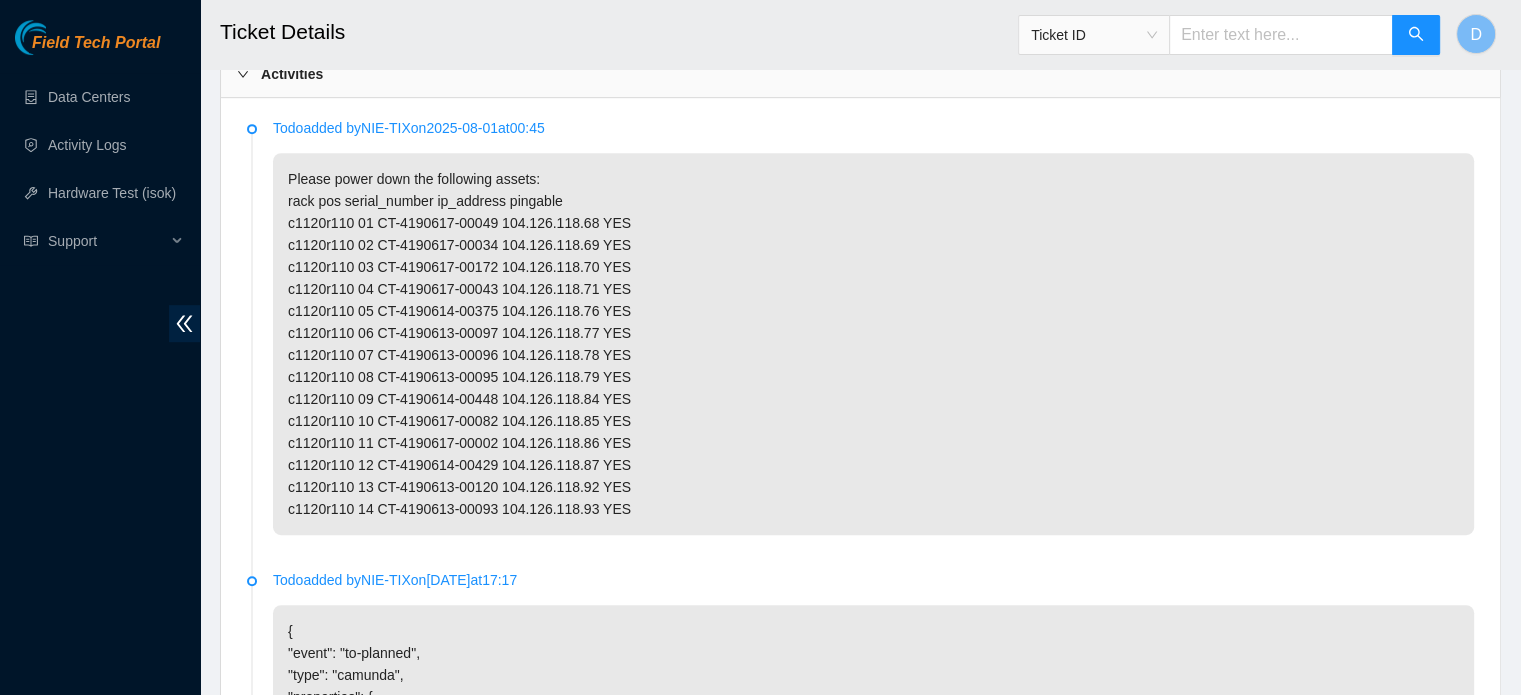 drag, startPoint x: 288, startPoint y: 235, endPoint x: 652, endPoint y: 539, distance: 474.24887 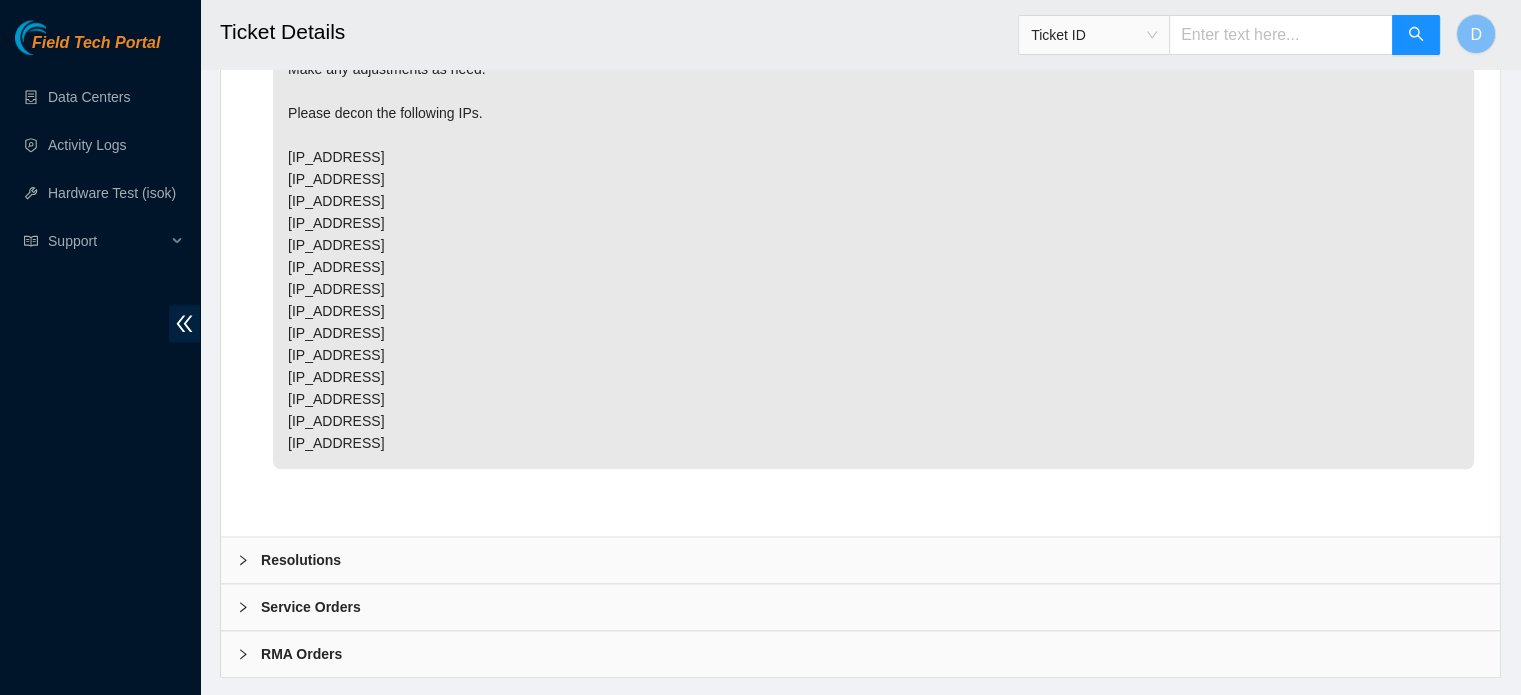 scroll, scrollTop: 2190, scrollLeft: 0, axis: vertical 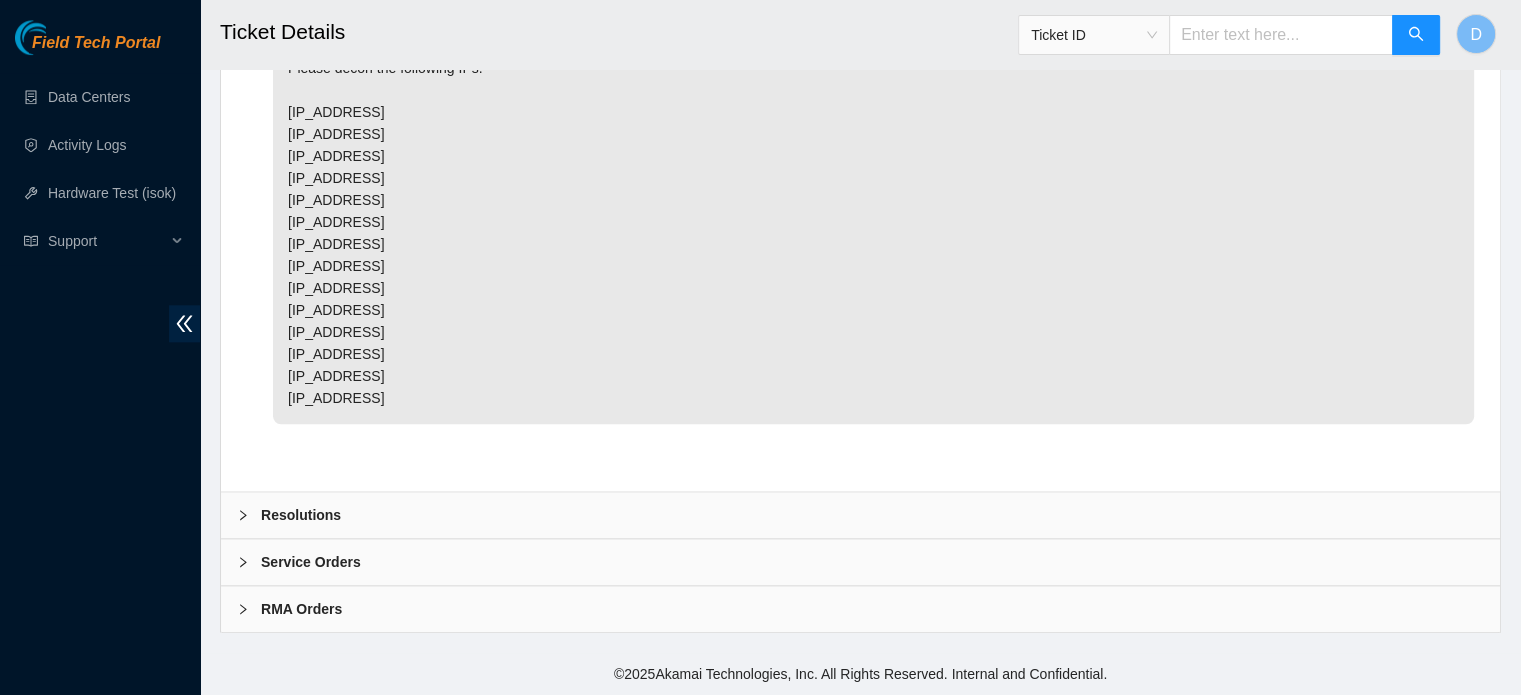 click on "Resolutions" at bounding box center (301, 515) 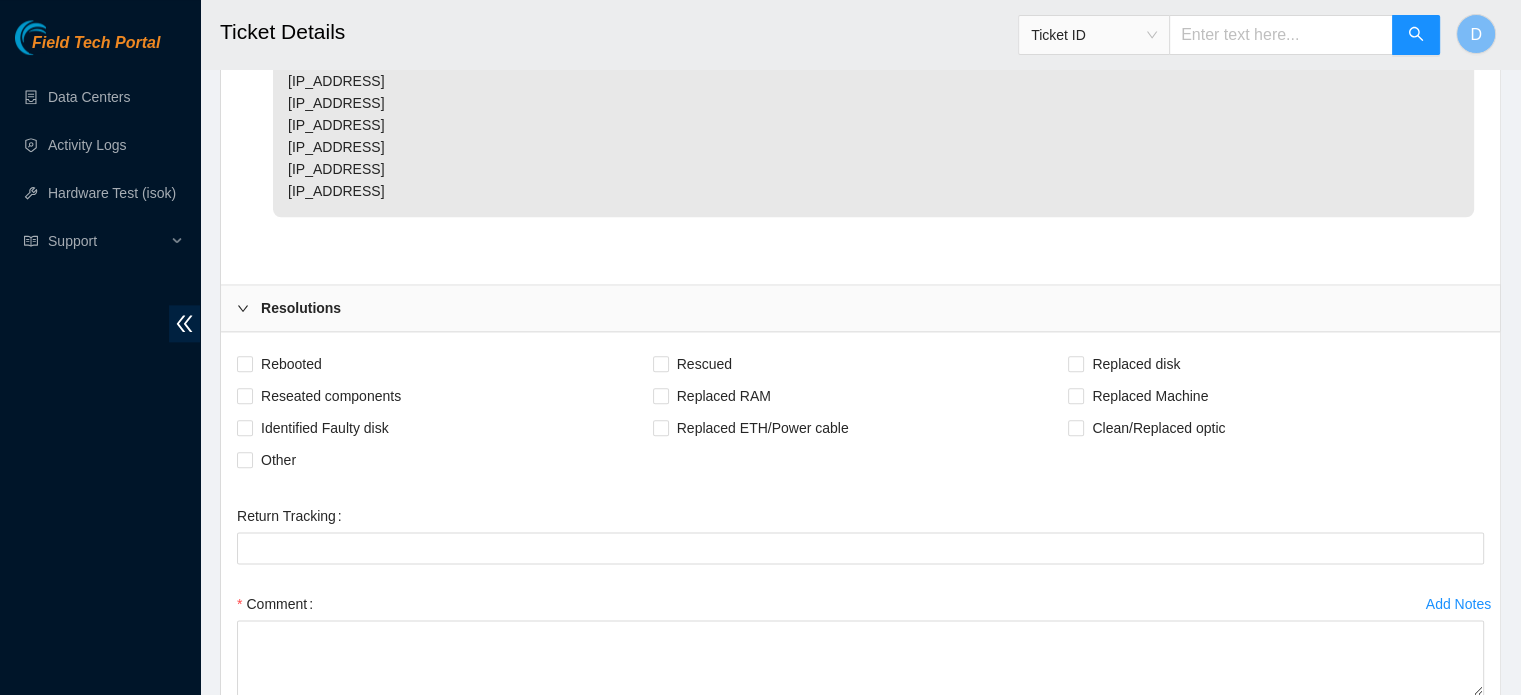 scroll, scrollTop: 2663, scrollLeft: 0, axis: vertical 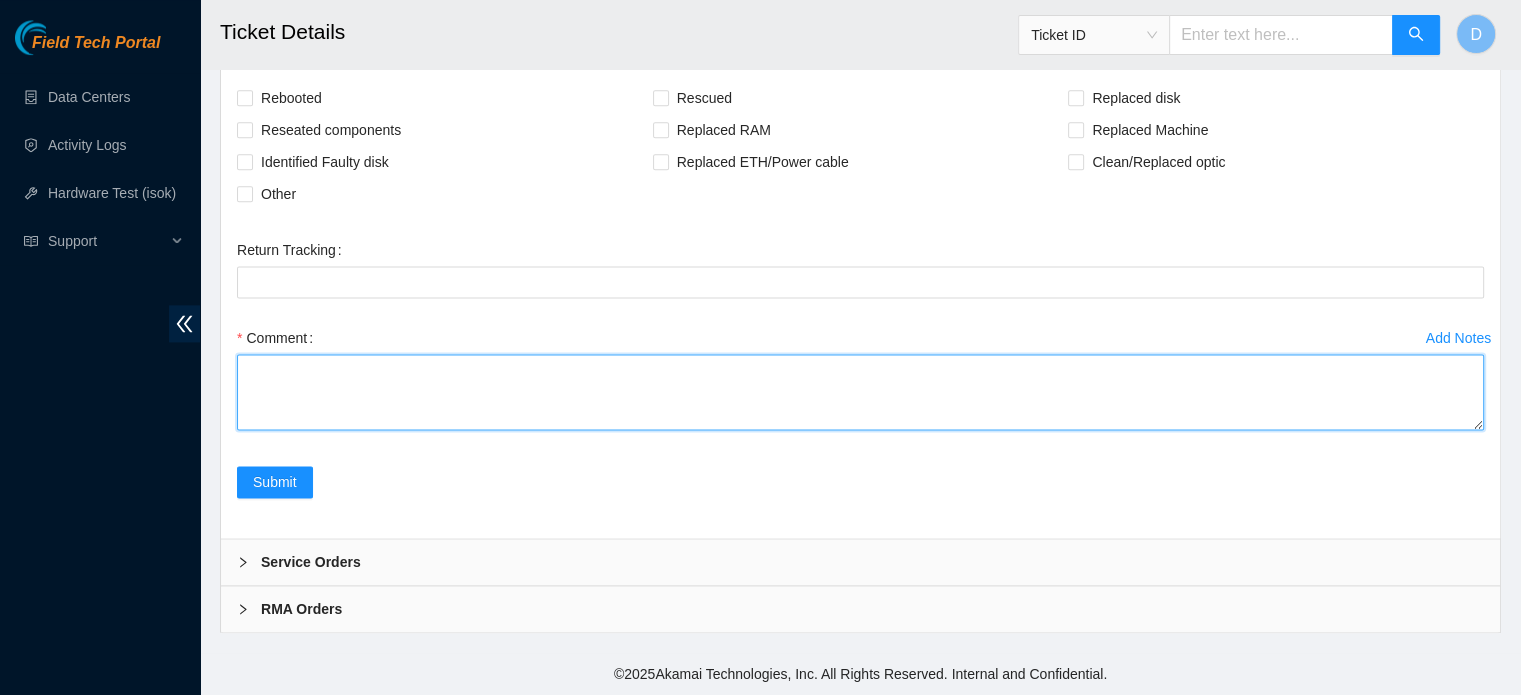 click on "Comment" at bounding box center [860, 392] 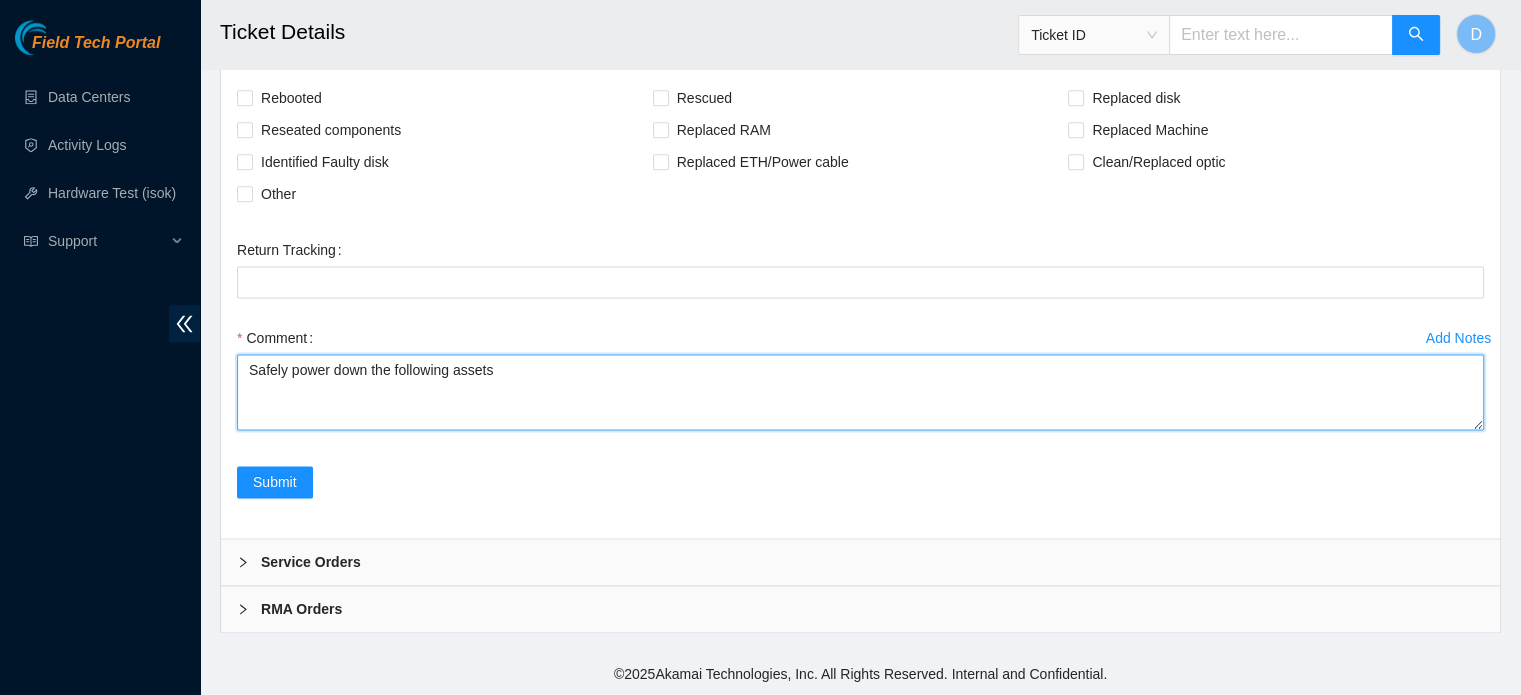 paste on "c1120r110 01 CT-4190617-00049 104.126.118.68 YES
c1120r110 02 CT-4190617-00034 104.126.118.69 YES
c1120r110 03 CT-4190617-00172 104.126.118.70 YES
c1120r110 04 CT-4190617-00043 104.126.118.71 YES
c1120r110 05 CT-4190614-00375 104.126.118.76 YES
c1120r110 06 CT-4190613-00097 104.126.118.77 YES
c1120r110 07 CT-4190613-00096 104.126.118.78 YES
c1120r110 08 CT-4190613-00095 104.126.118.79 YES
c1120r110 09 CT-4190614-00448 104.126.118.84 YES
c1120r110 10 CT-4190617-00082 104.126.118.85 YES
c1120r110 11 CT-4190617-00002 104.126.118.86 YES
c1120r110 12 CT-4190614-00429 104.126.118.87 YES
c1120r110 13 CT-4190613-00120 104.126.118.92 YES
c1120r110 14 CT-4190613-00093 104.126.118.93 YES" 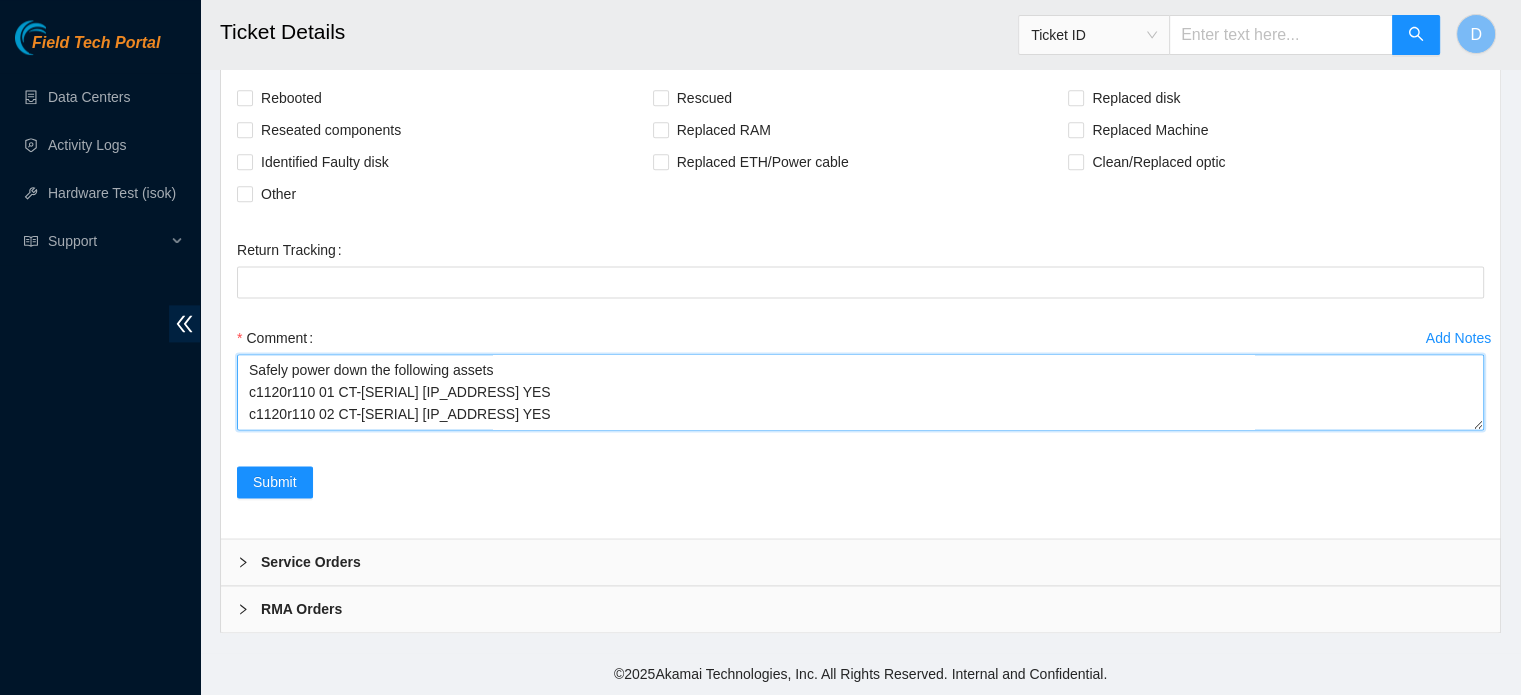 scroll, scrollTop: 258, scrollLeft: 0, axis: vertical 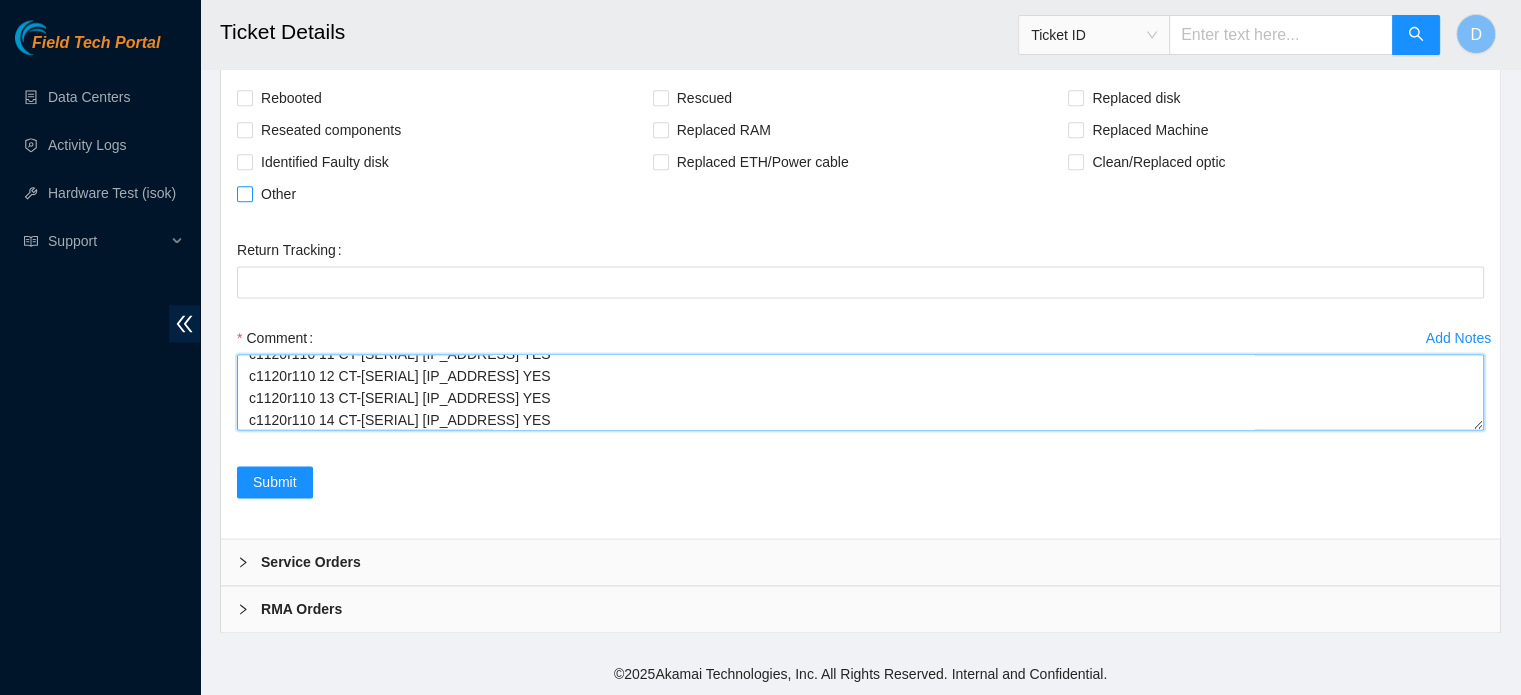 type on "Safely power down the following assets
c1120r110 01 CT-4190617-00049 104.126.118.68 YES
c1120r110 02 CT-4190617-00034 104.126.118.69 YES
c1120r110 03 CT-4190617-00172 104.126.118.70 YES
c1120r110 04 CT-4190617-00043 104.126.118.71 YES
c1120r110 05 CT-4190614-00375 104.126.118.76 YES
c1120r110 06 CT-4190613-00097 104.126.118.77 YES
c1120r110 07 CT-4190613-00096 104.126.118.78 YES
c1120r110 08 CT-4190613-00095 104.126.118.79 YES
c1120r110 09 CT-4190614-00448 104.126.118.84 YES
c1120r110 10 CT-4190617-00082 104.126.118.85 YES
c1120r110 11 CT-4190617-00002 104.126.118.86 YES
c1120r110 12 CT-4190614-00429 104.126.118.87 YES
c1120r110 13 CT-4190613-00120 104.126.118.92 YES
c1120r110 14 CT-4190613-00093 104.126.118.93 YES" 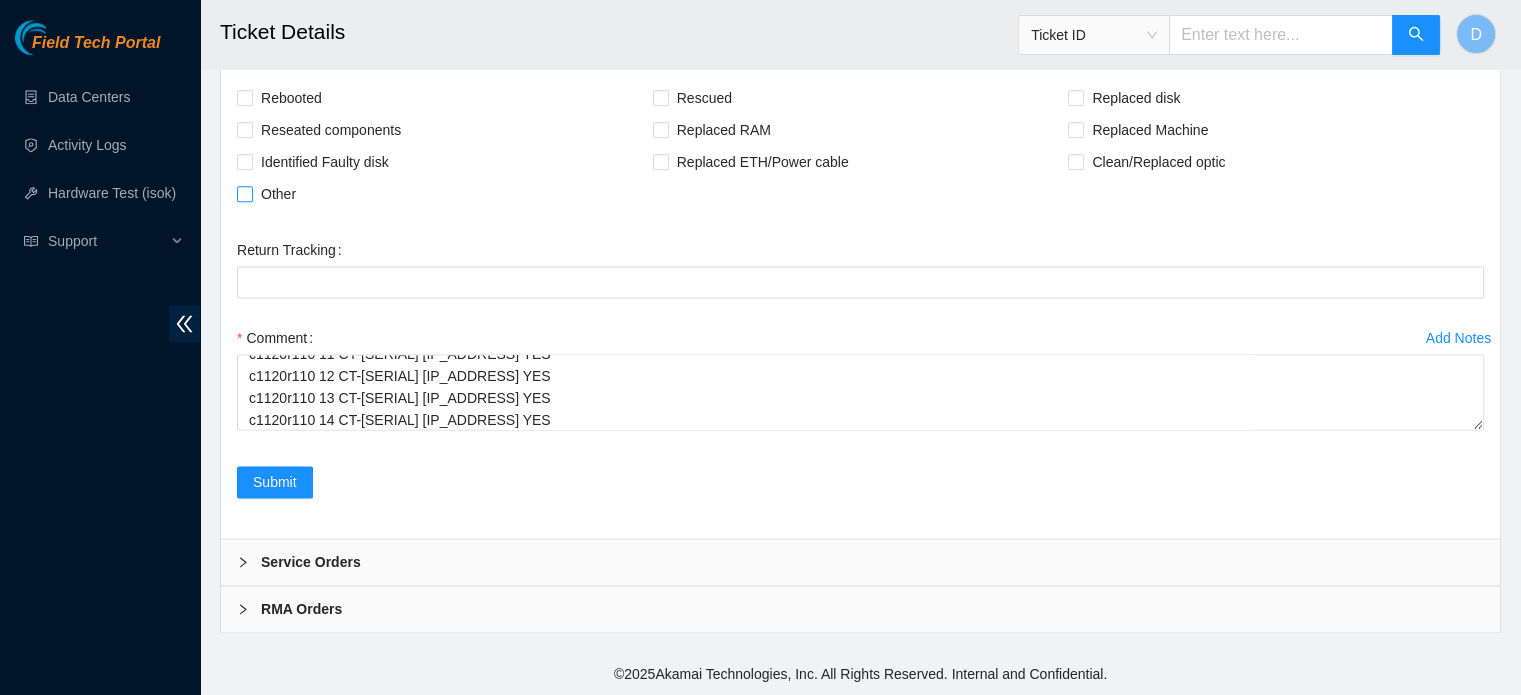 click on "Other" at bounding box center [278, 194] 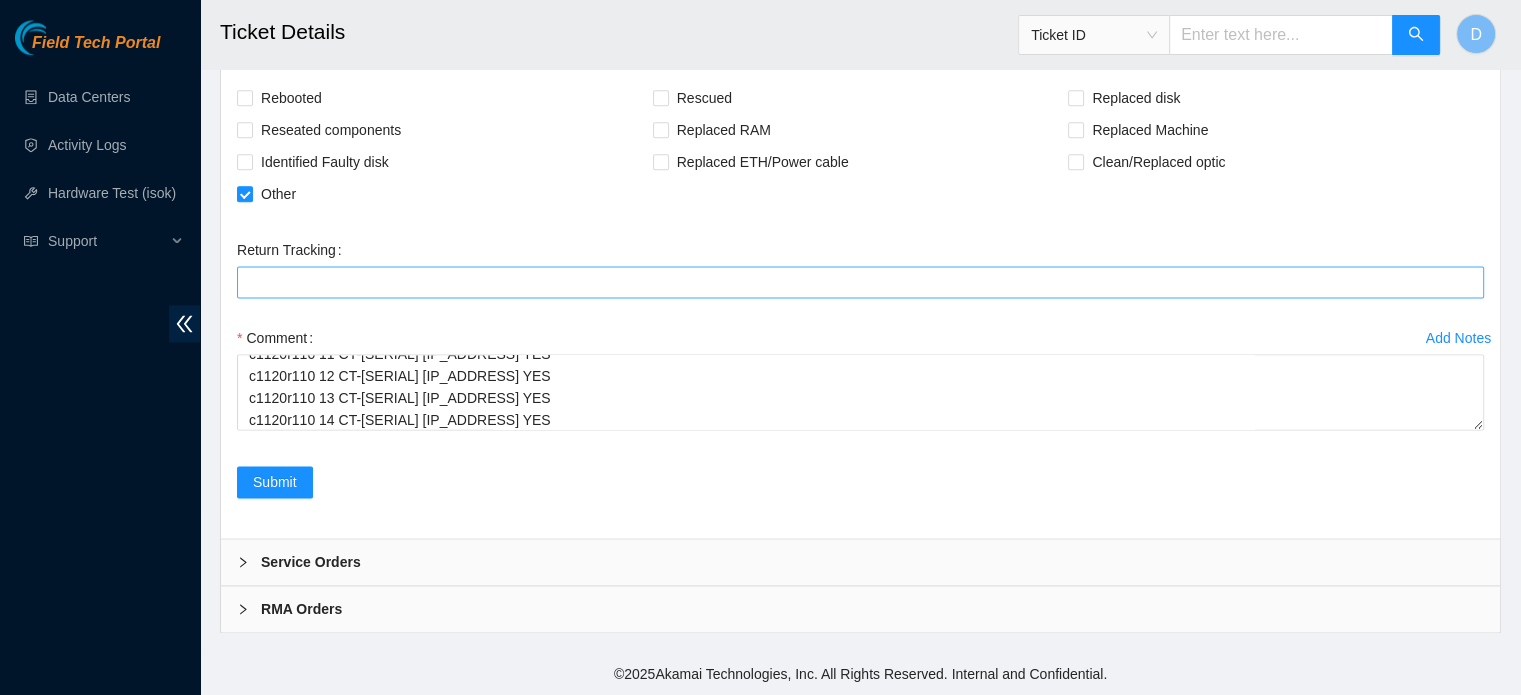 scroll, scrollTop: 2663, scrollLeft: 0, axis: vertical 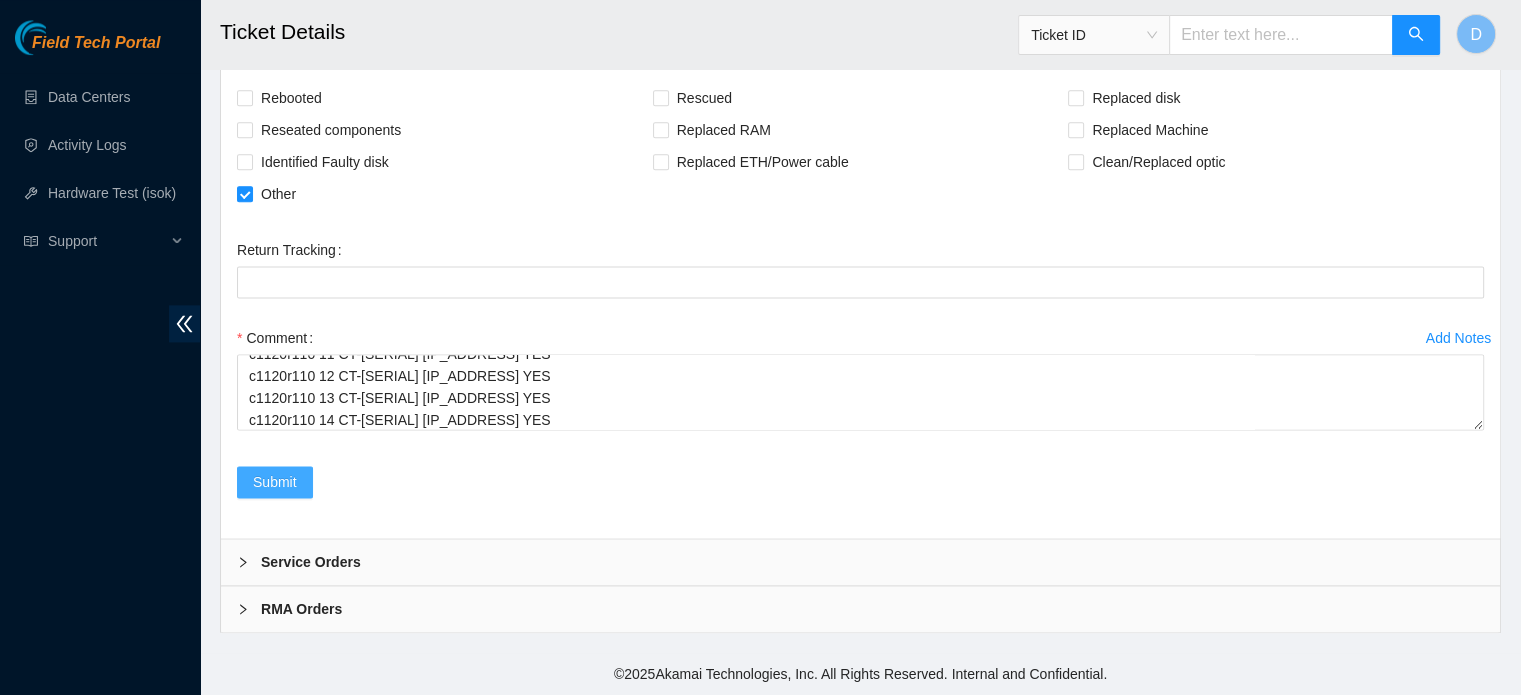 click on "Submit" at bounding box center [275, 482] 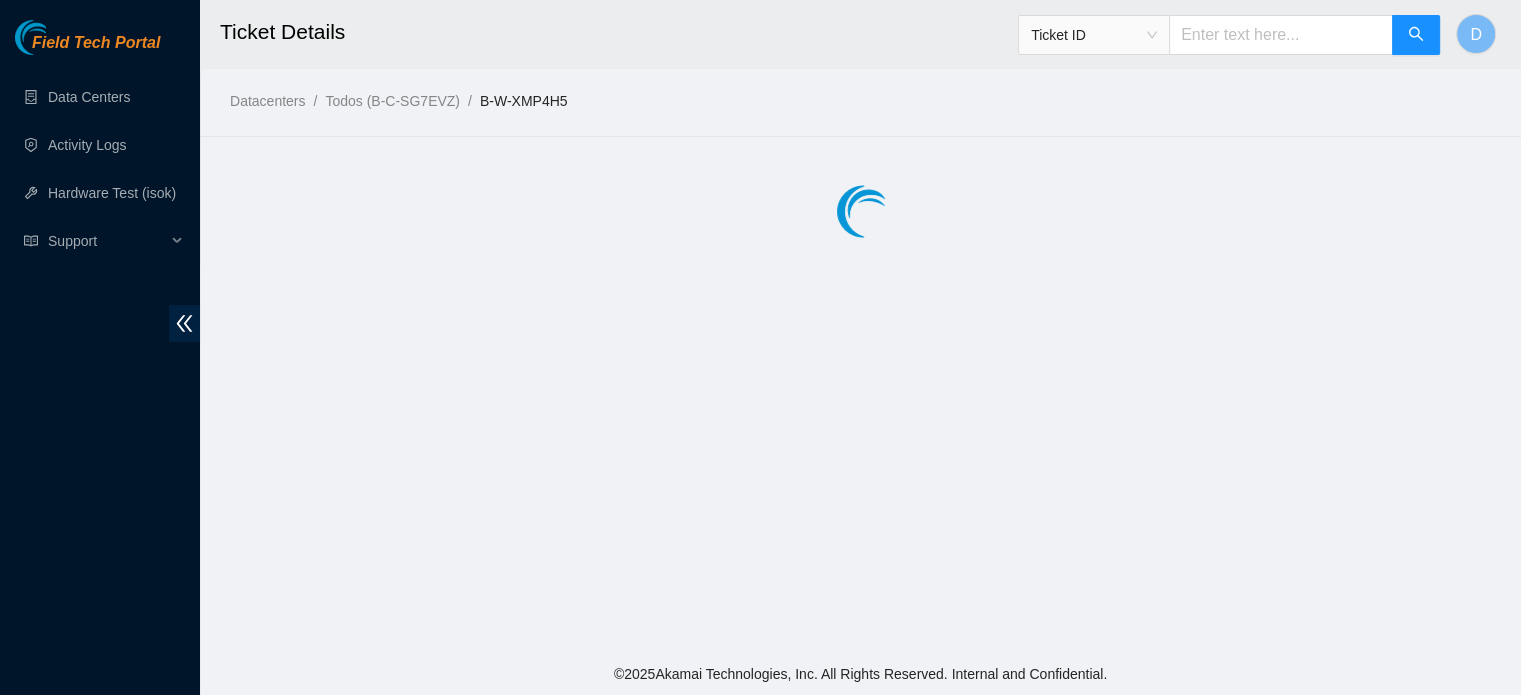 scroll, scrollTop: 0, scrollLeft: 0, axis: both 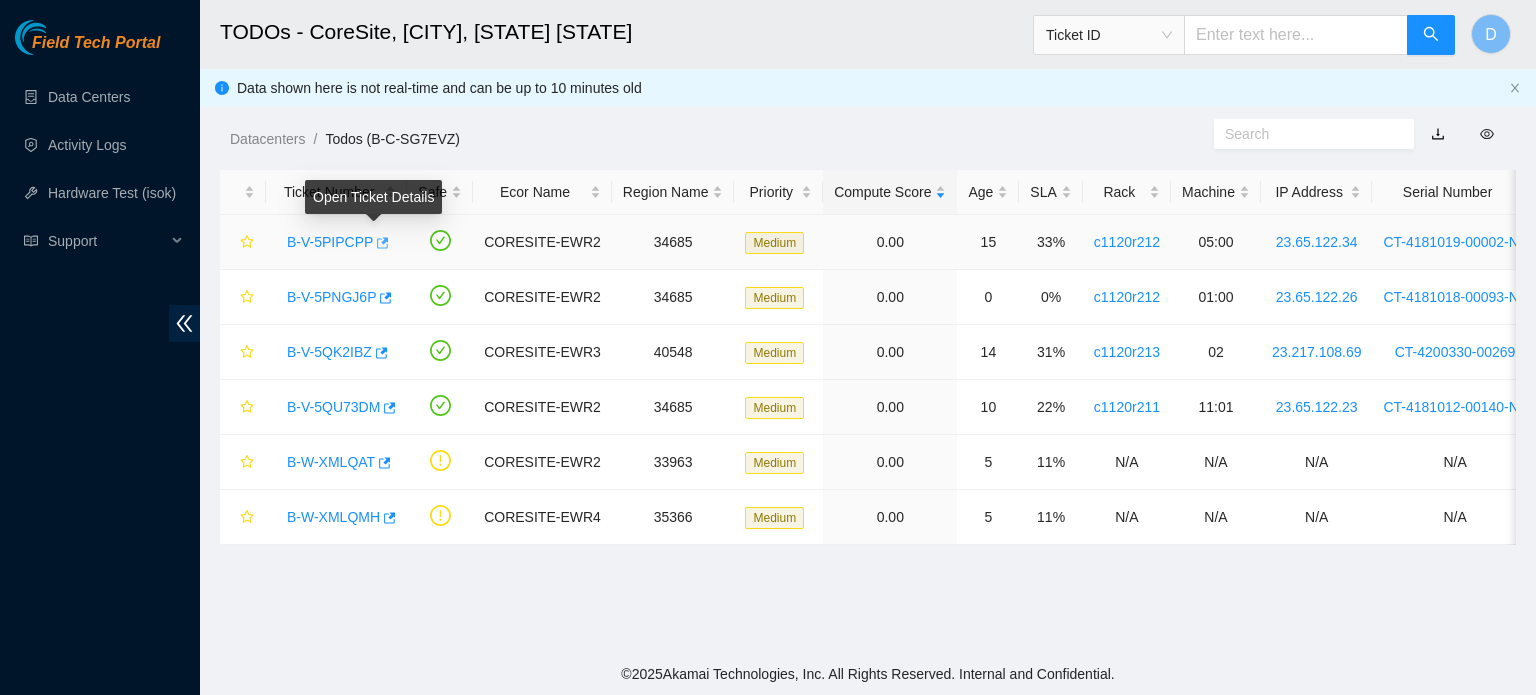 click 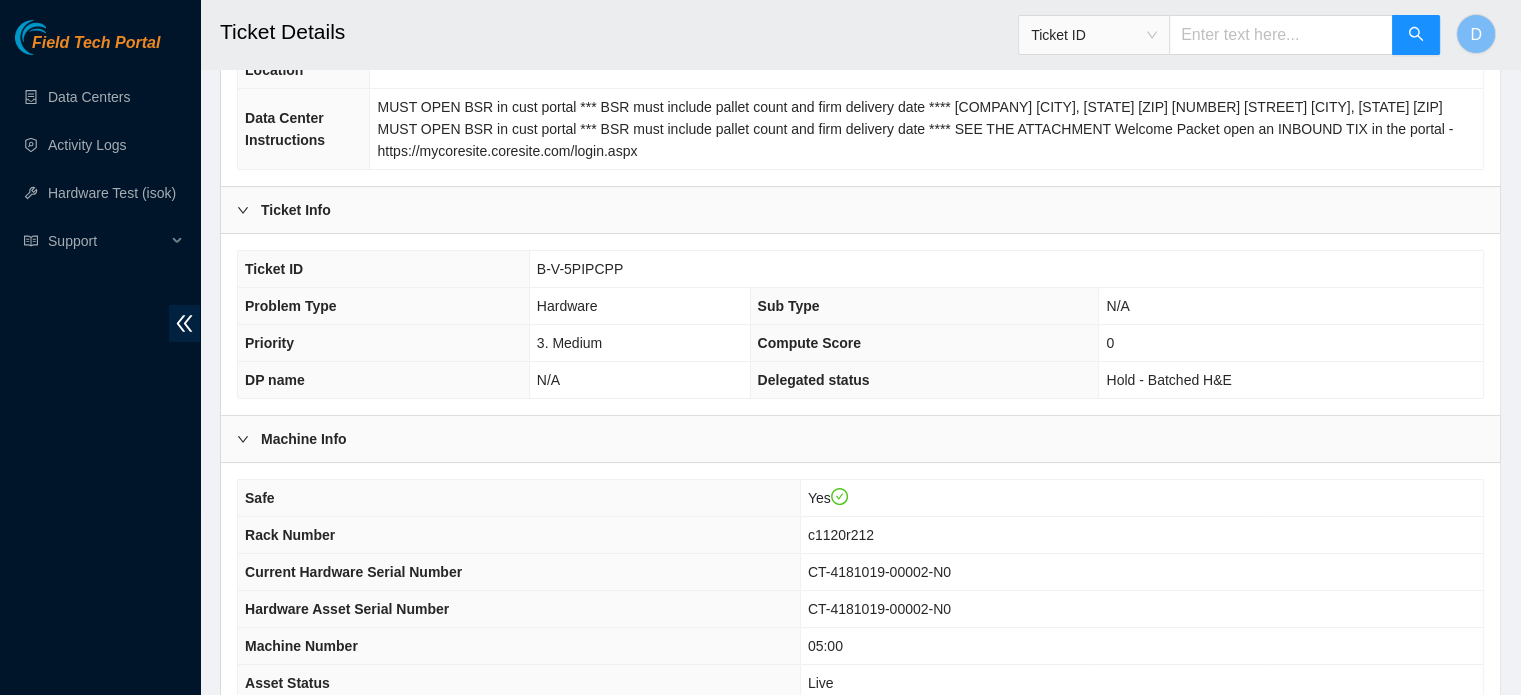 scroll, scrollTop: 600, scrollLeft: 0, axis: vertical 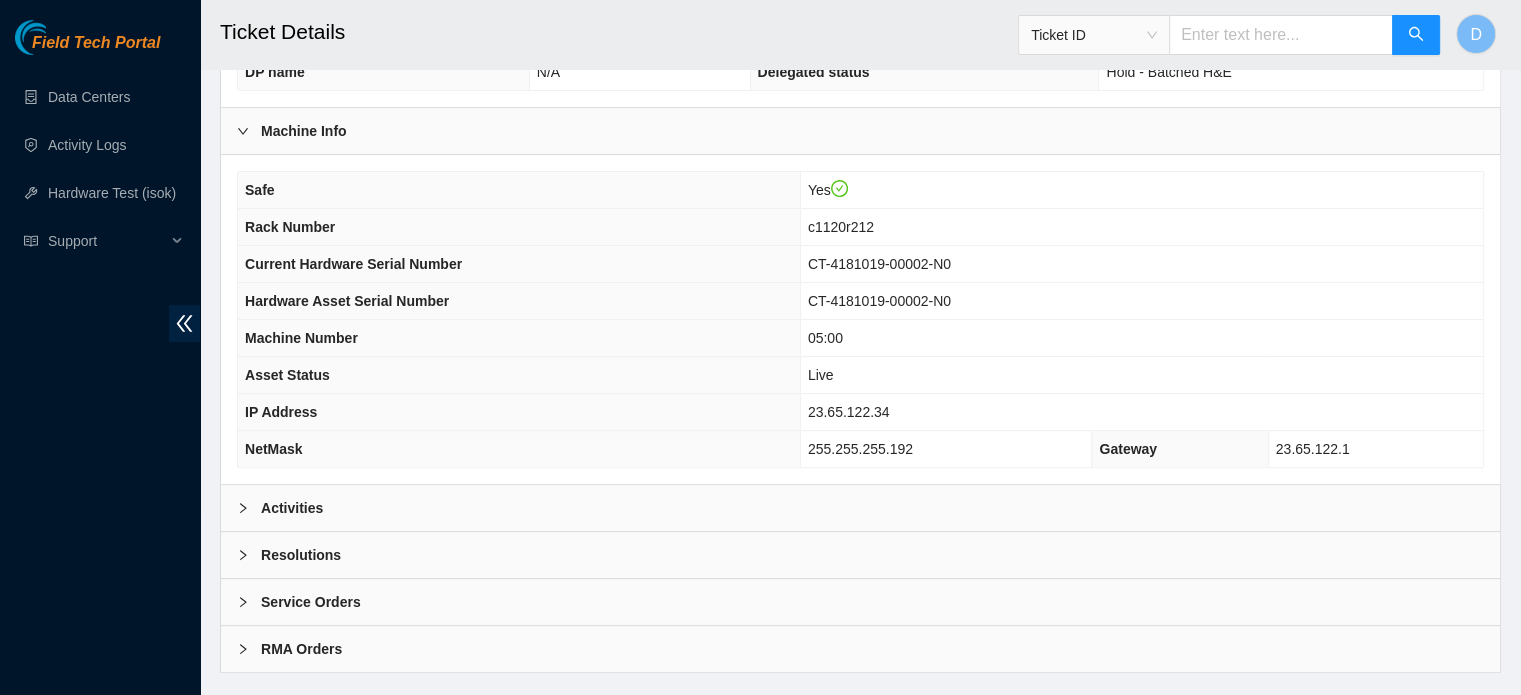 click on "Safe Yes  Rack Number c1120r212 Current Hardware Serial Number CT-4181019-00002-N0 Hardware Asset Serial Number CT-4181019-00002-N0 Machine Number 05:00 Asset Status Live IP Address [IP] NetMask 255.255.255.192 Gateway [IP]" at bounding box center [860, 319] 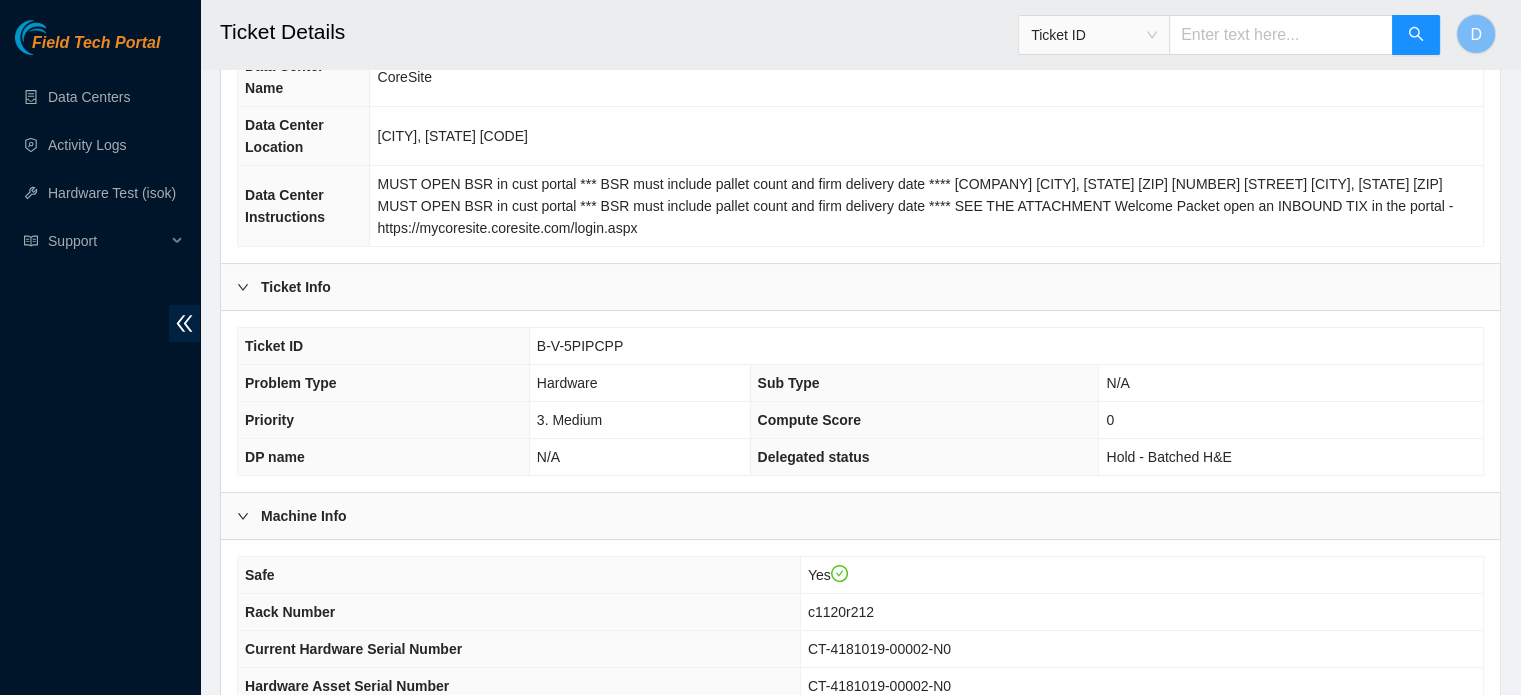 scroll, scrollTop: 200, scrollLeft: 0, axis: vertical 